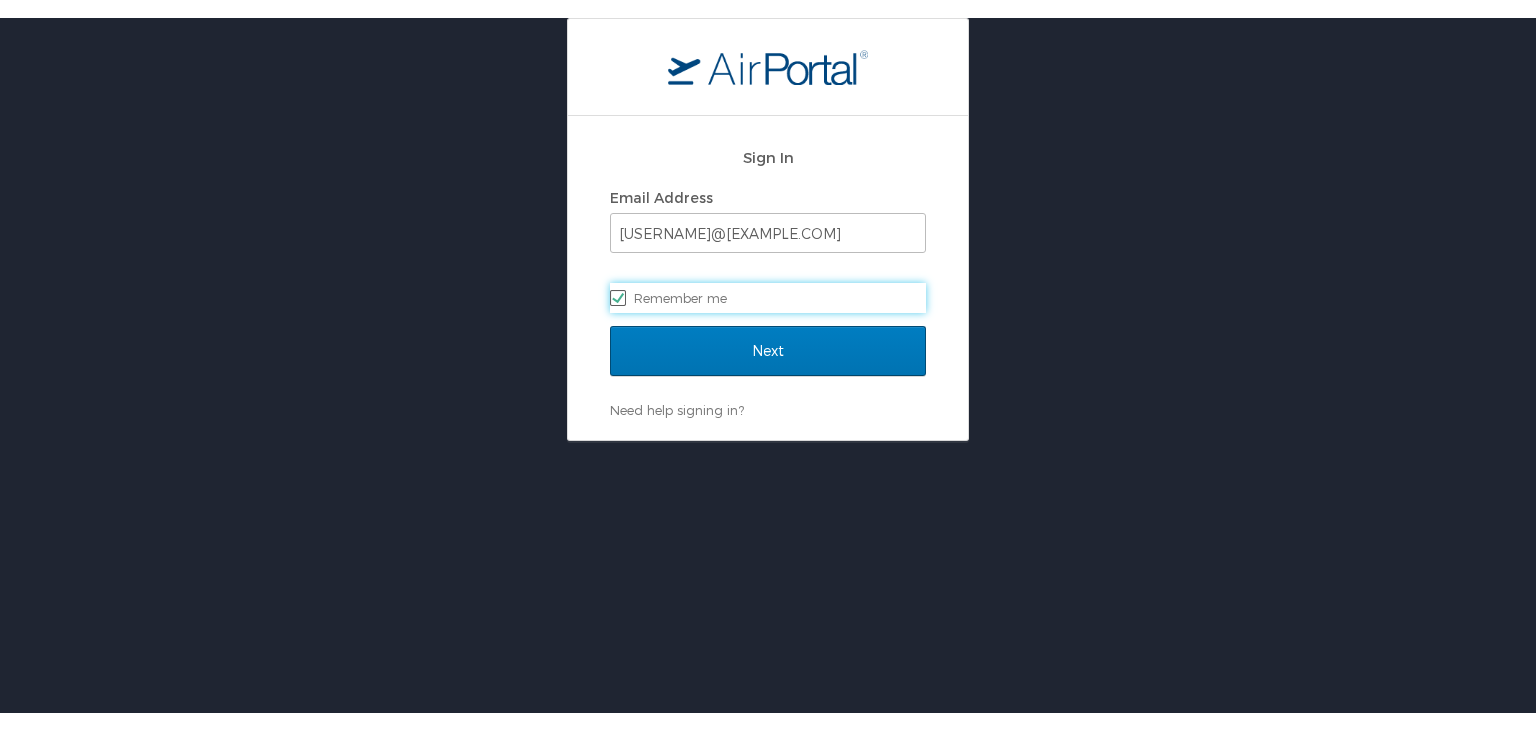 scroll, scrollTop: 0, scrollLeft: 0, axis: both 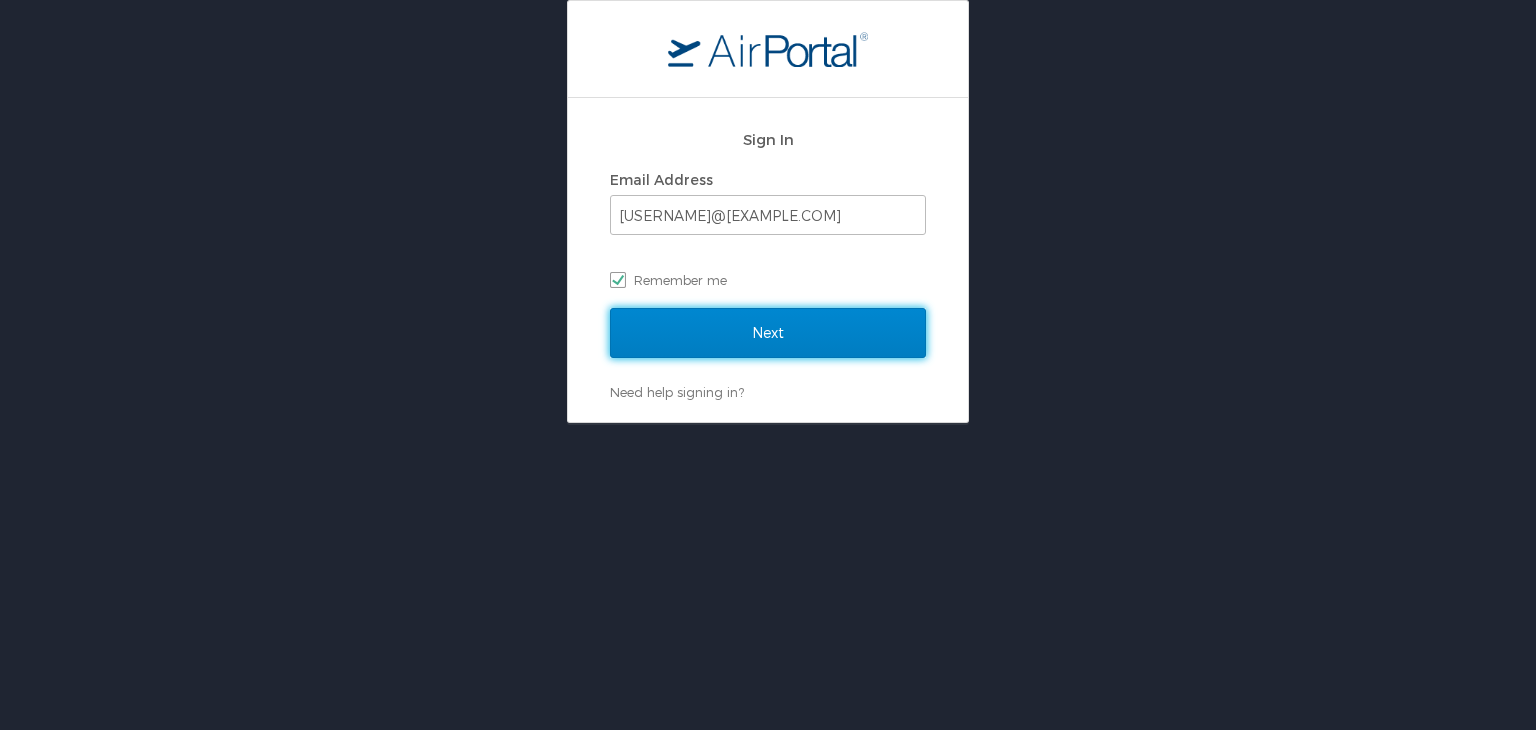 click on "Next" at bounding box center [768, 333] 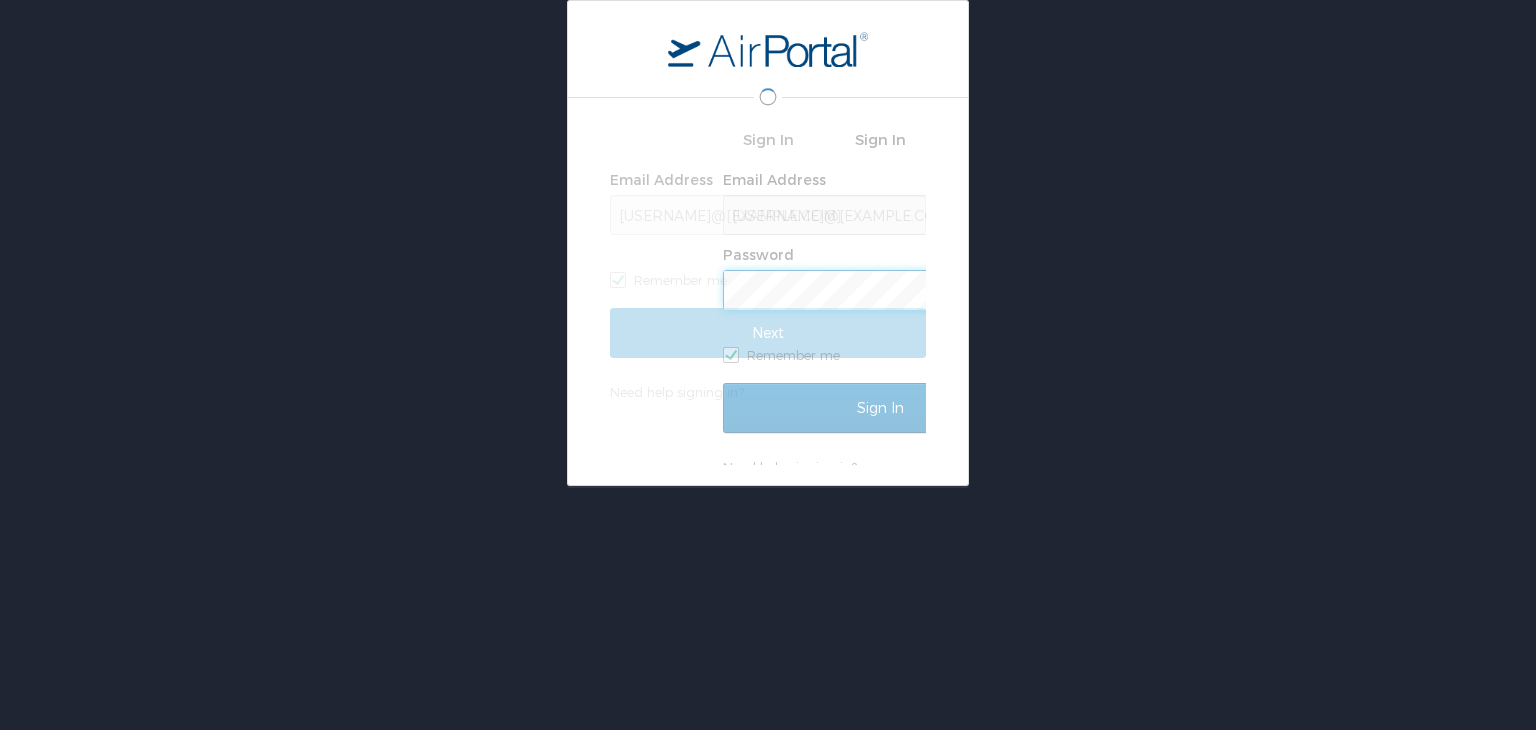 scroll, scrollTop: 0, scrollLeft: 0, axis: both 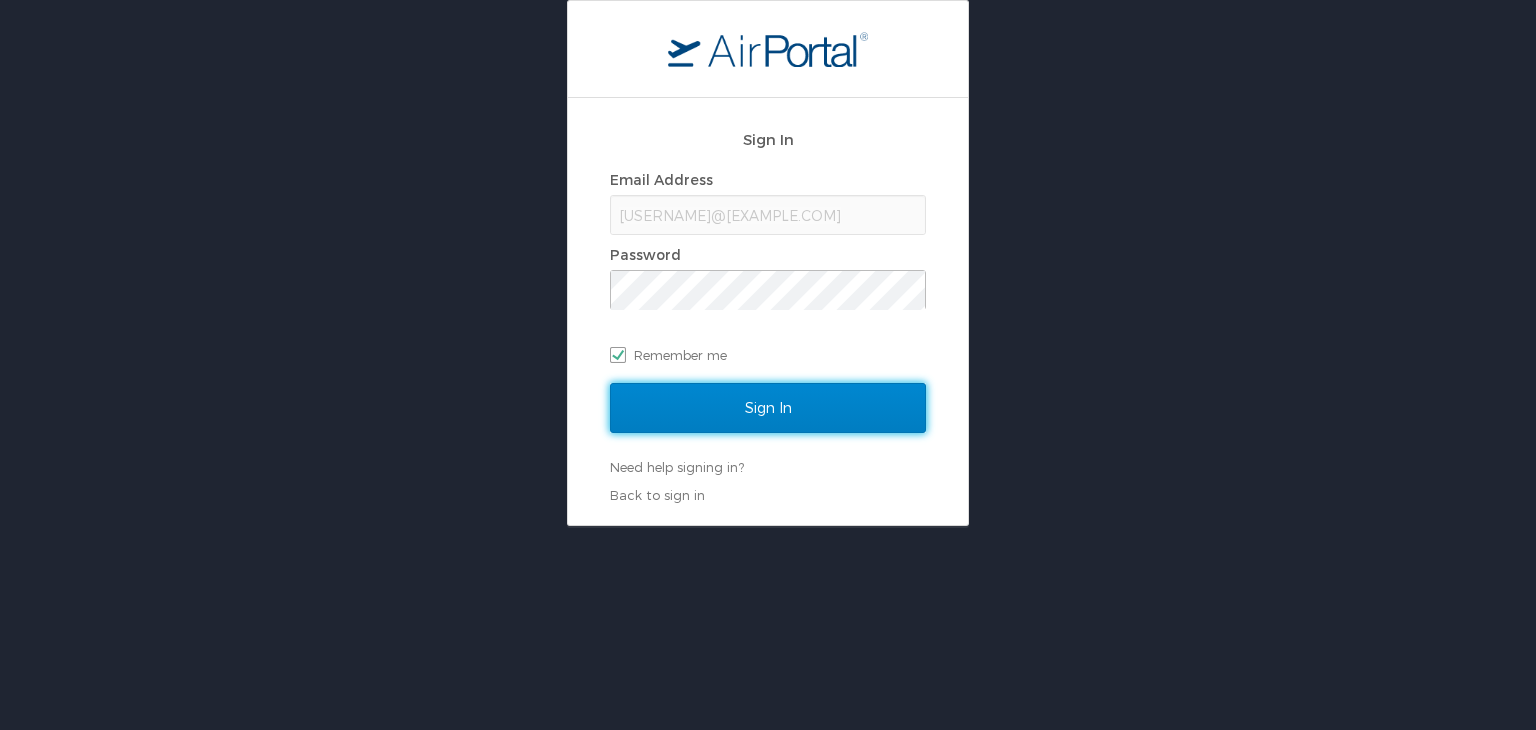 click on "Sign In" at bounding box center [768, 408] 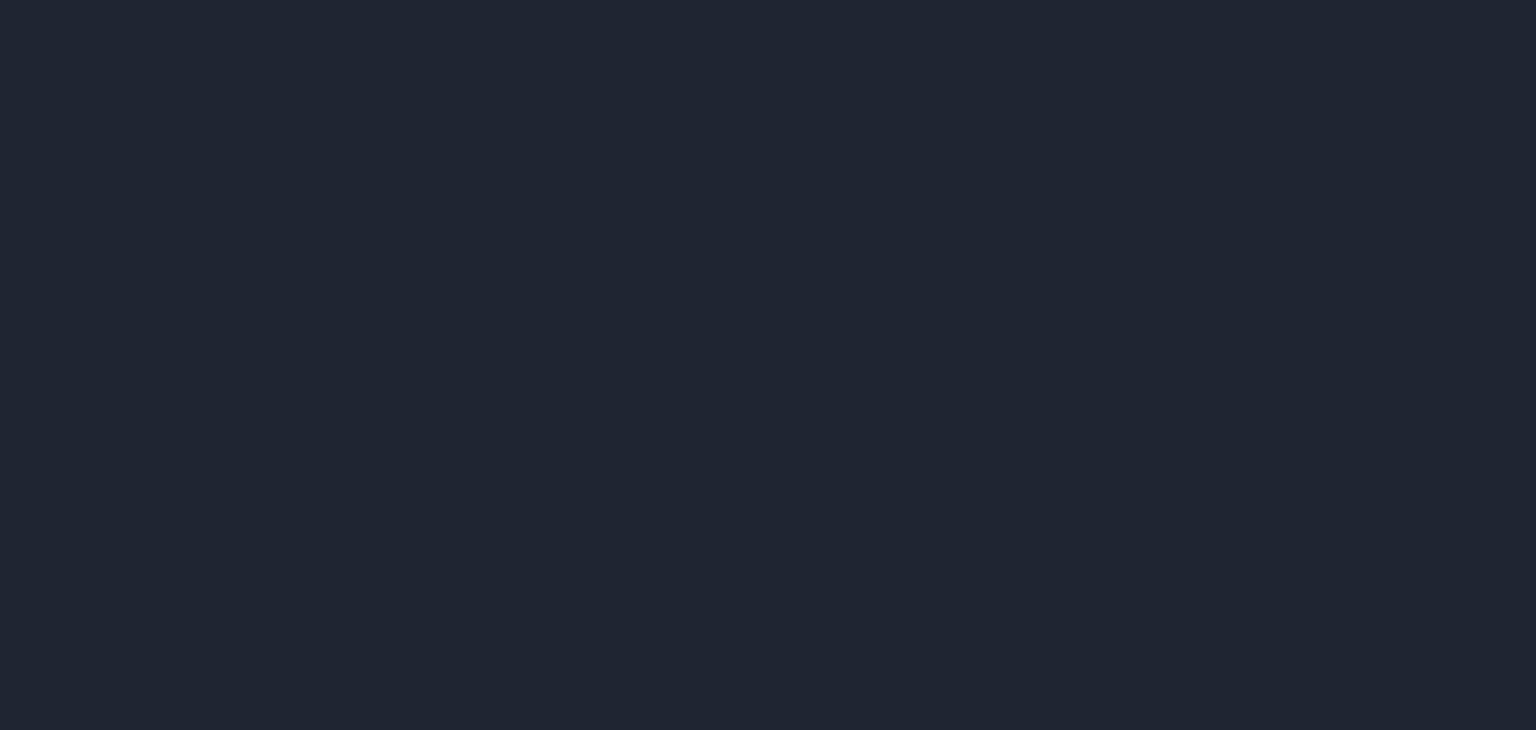 scroll, scrollTop: 0, scrollLeft: 0, axis: both 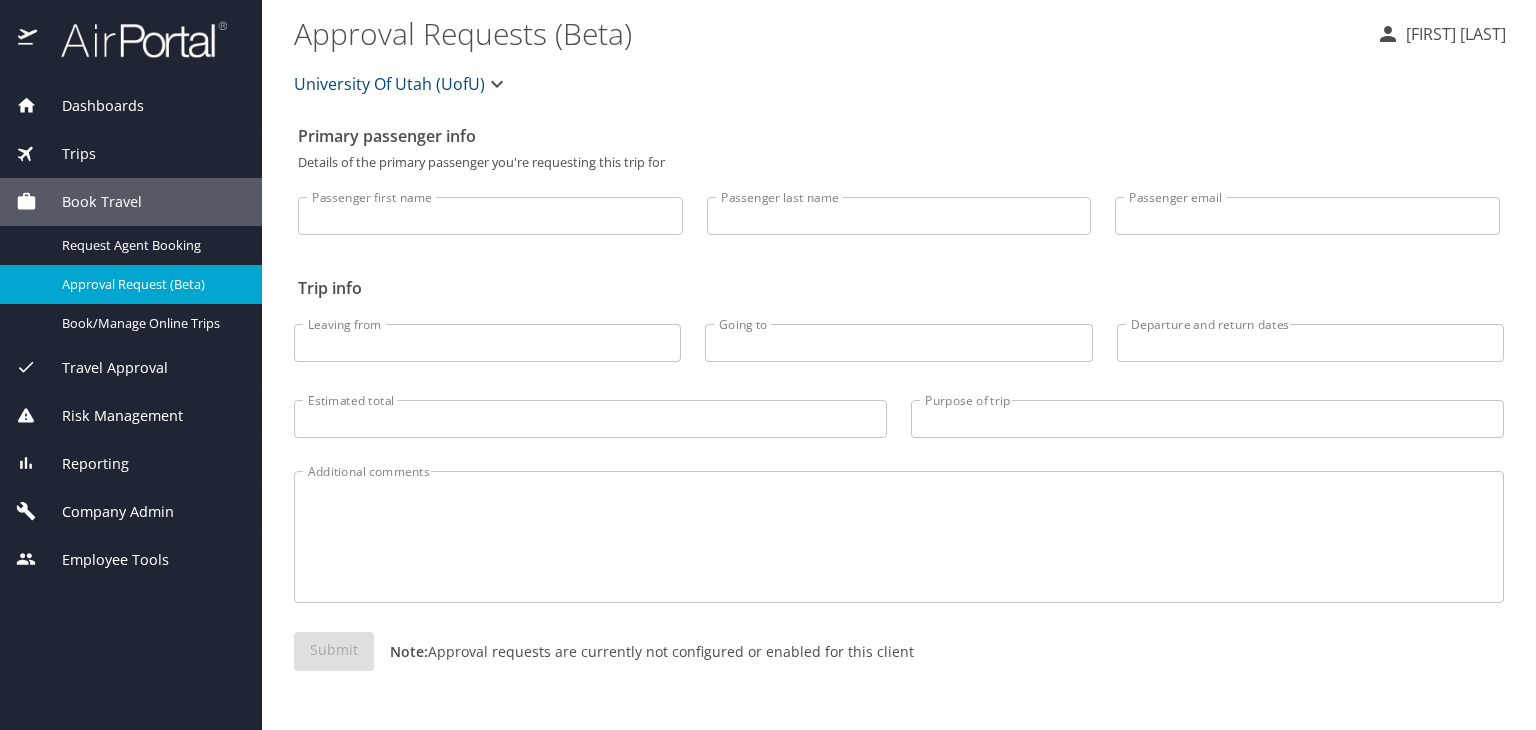 click on "Trips" at bounding box center (131, 154) 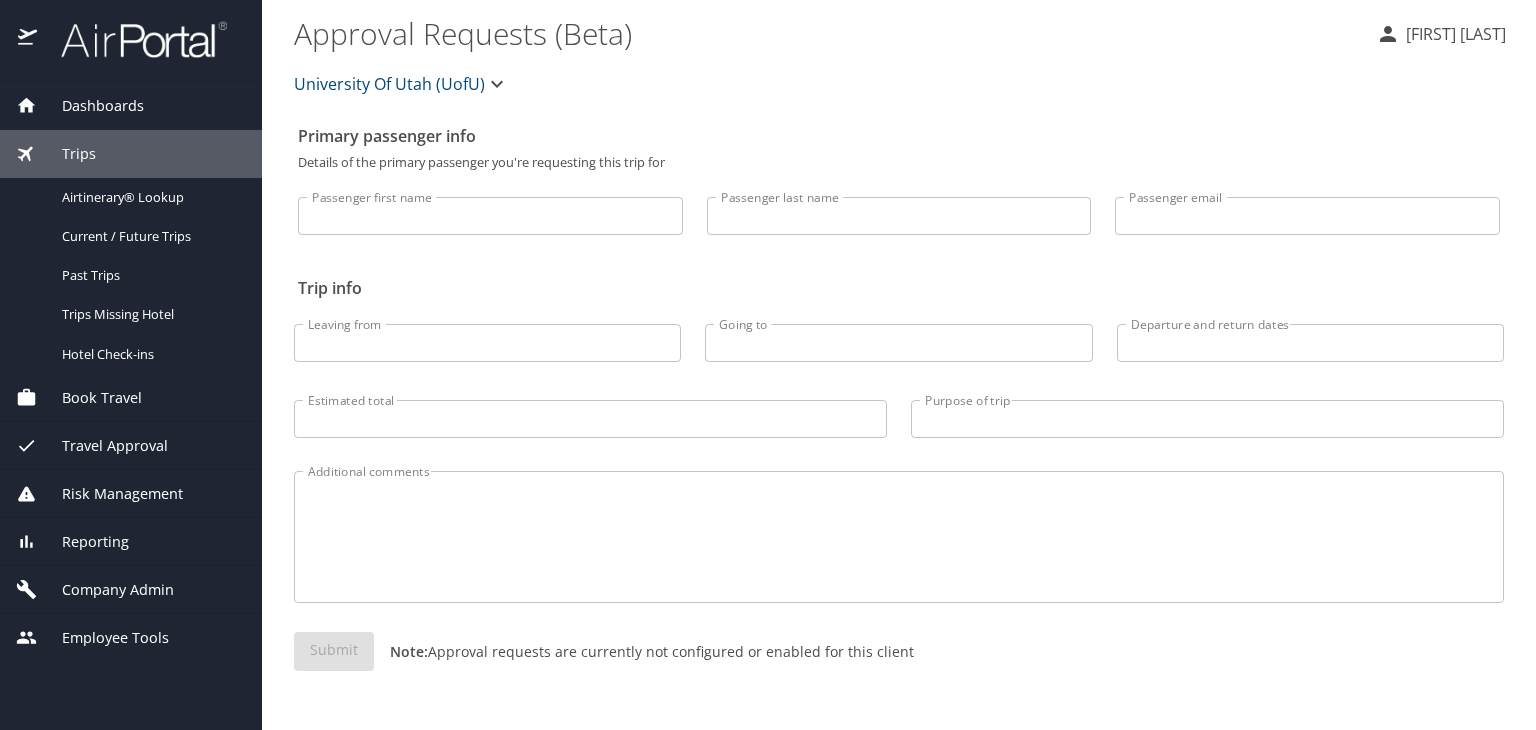 click on "Reporting" at bounding box center [83, 542] 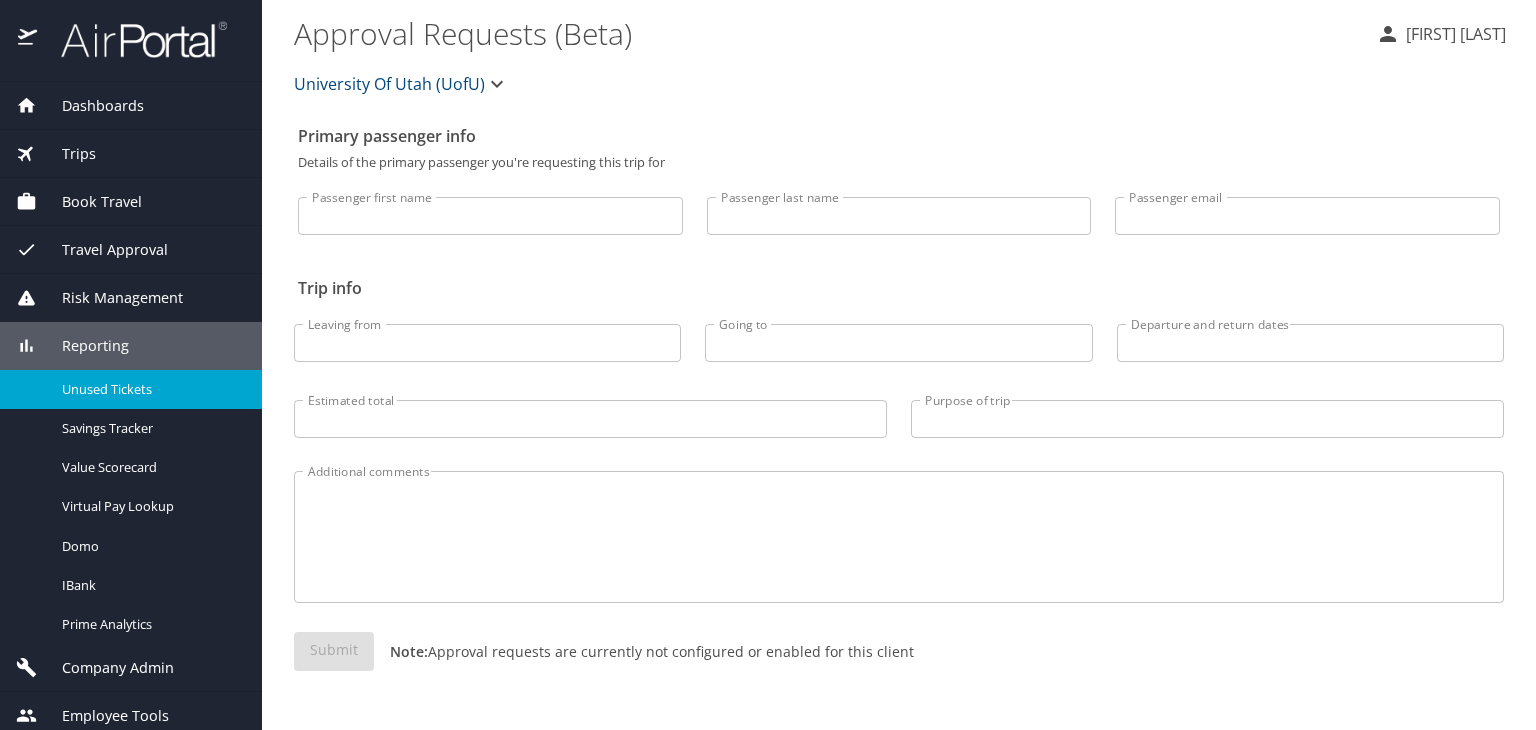 click on "Unused Tickets" at bounding box center [150, 389] 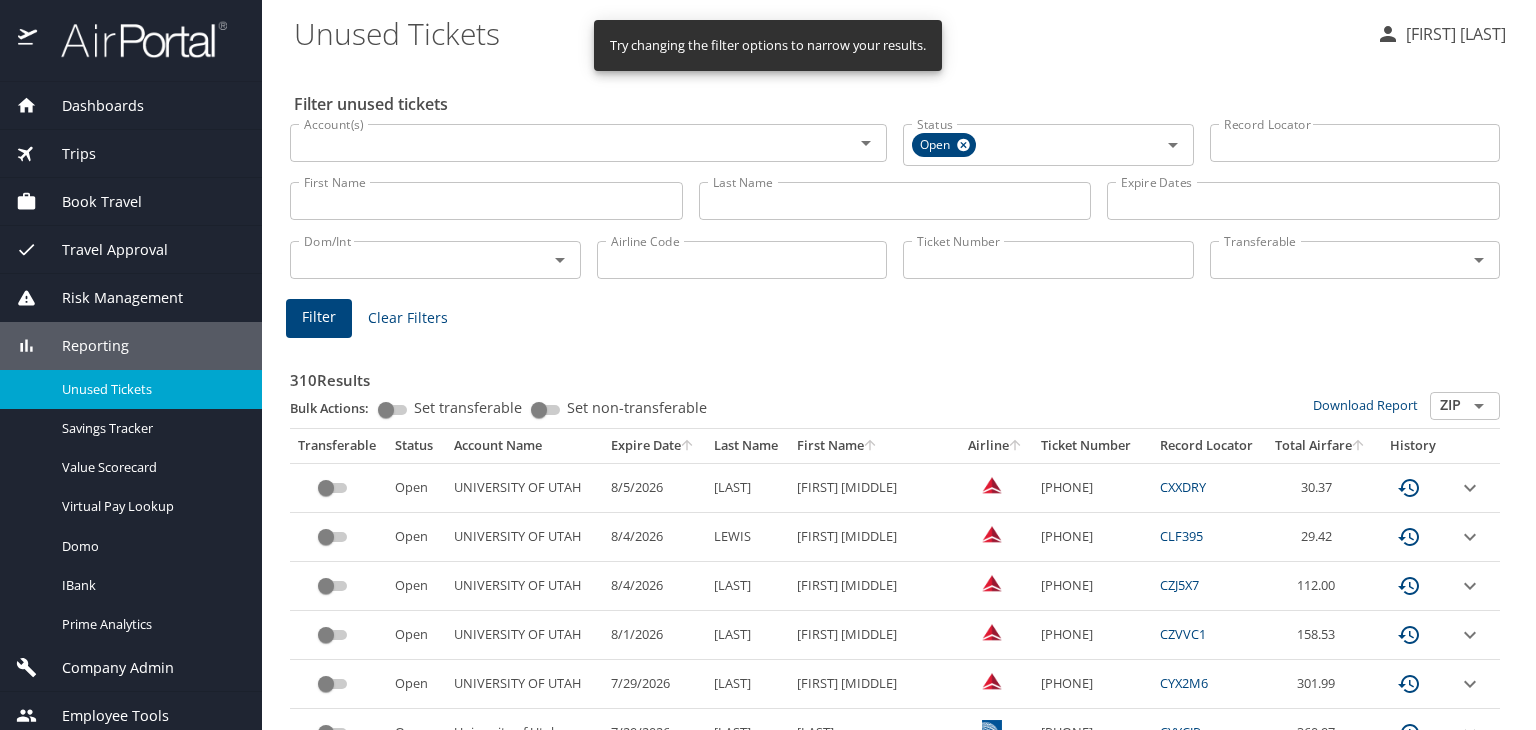 drag, startPoint x: 948, startPoint y: 269, endPoint x: 826, endPoint y: 263, distance: 122.14745 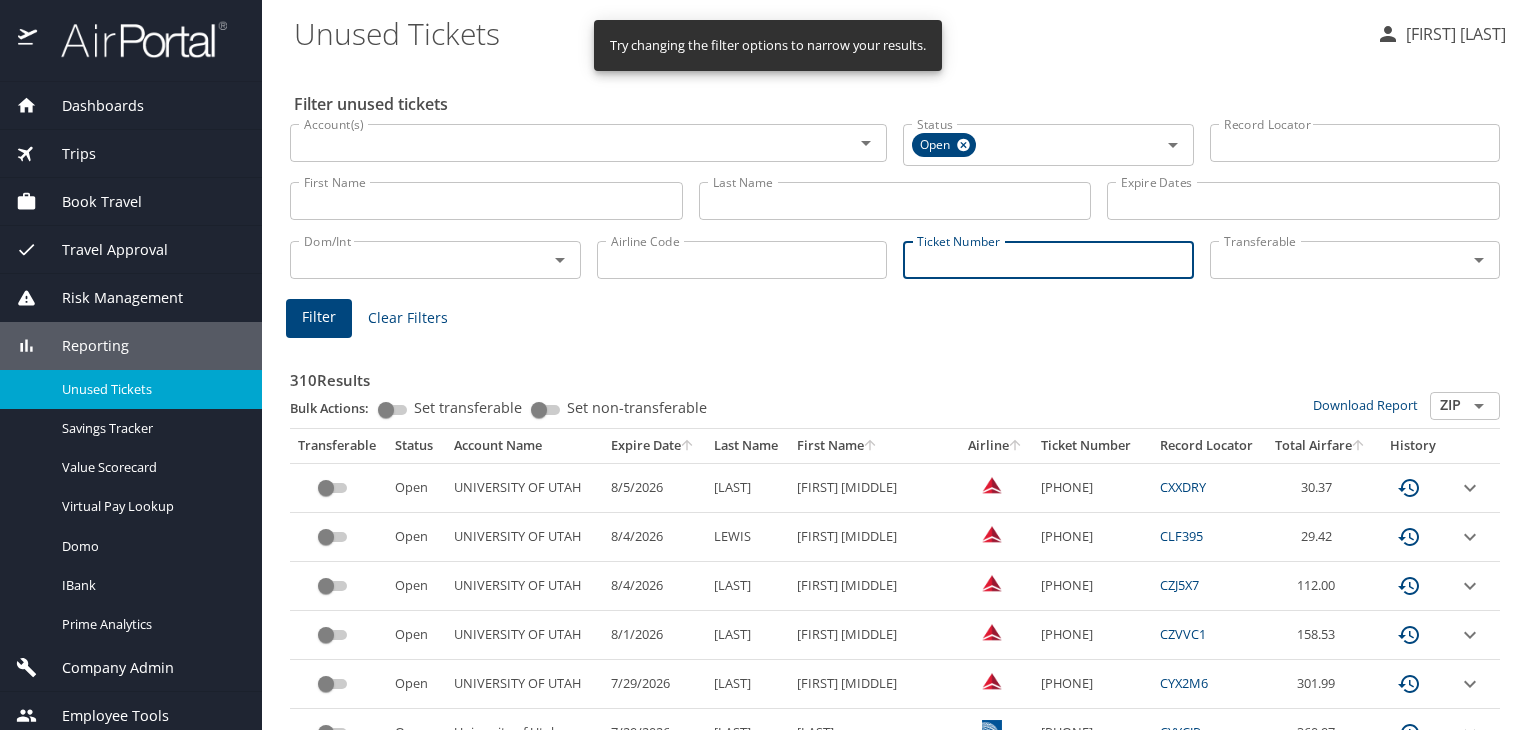 paste on "0067308494112" 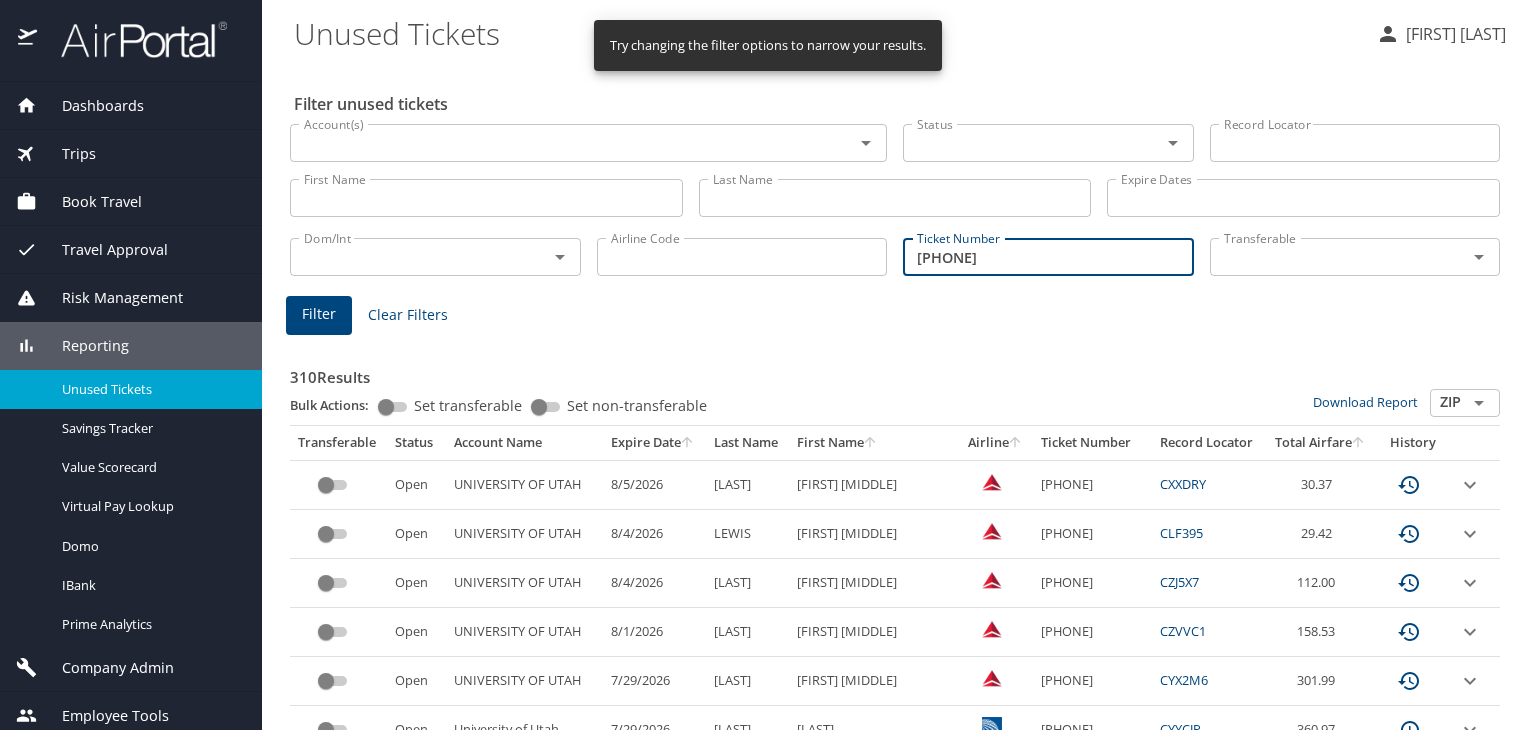 type on "[NUMBER]" 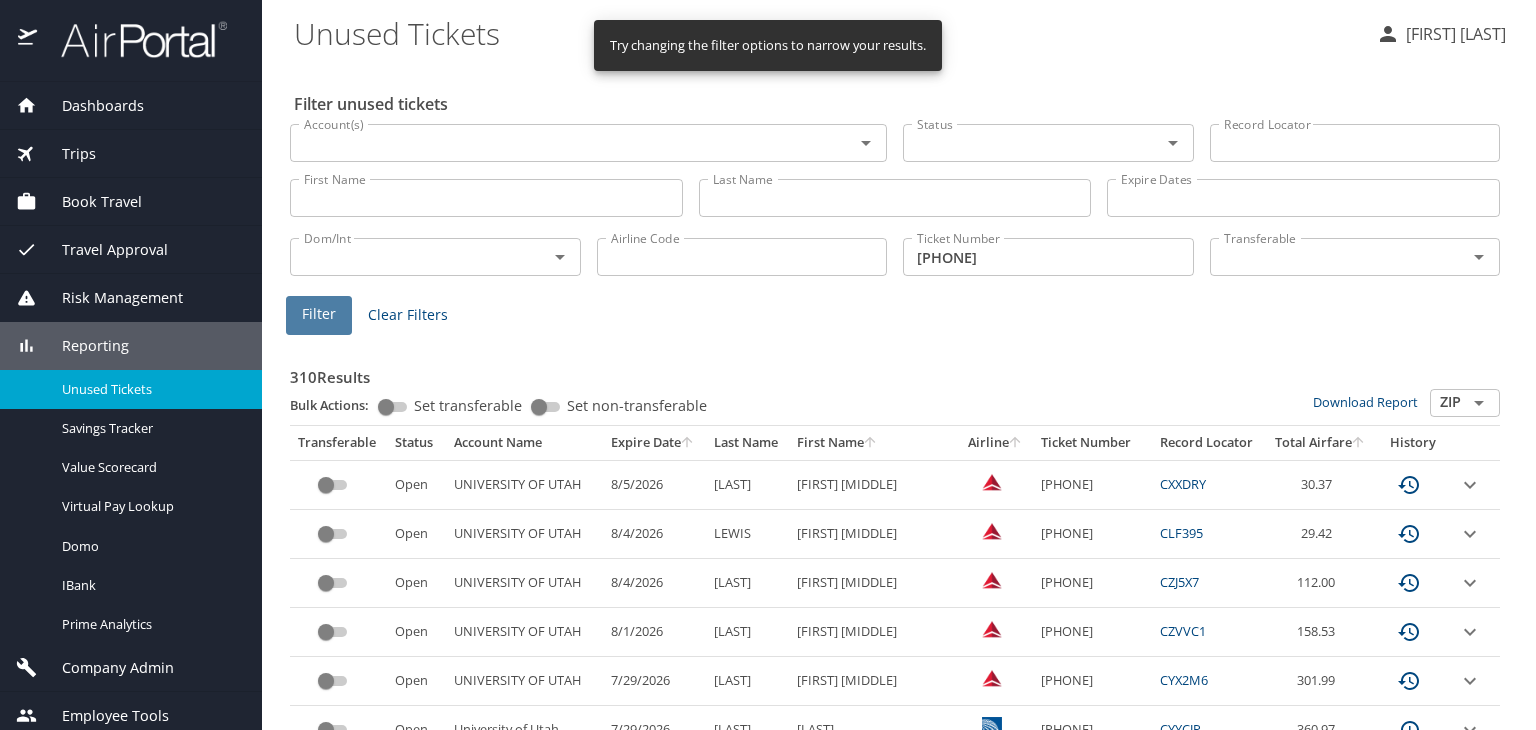 click on "Filter" at bounding box center (319, 314) 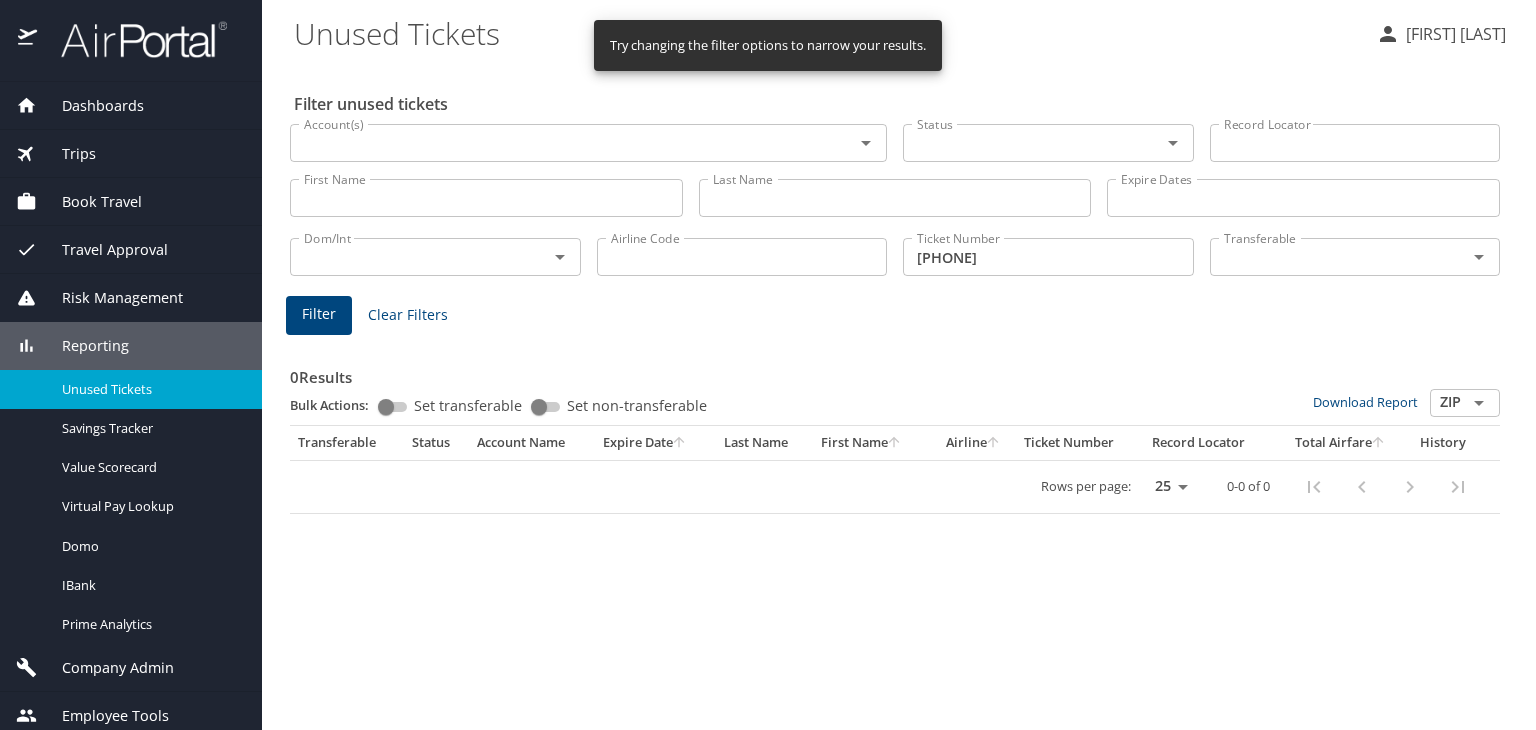click on "Trips" at bounding box center (131, 154) 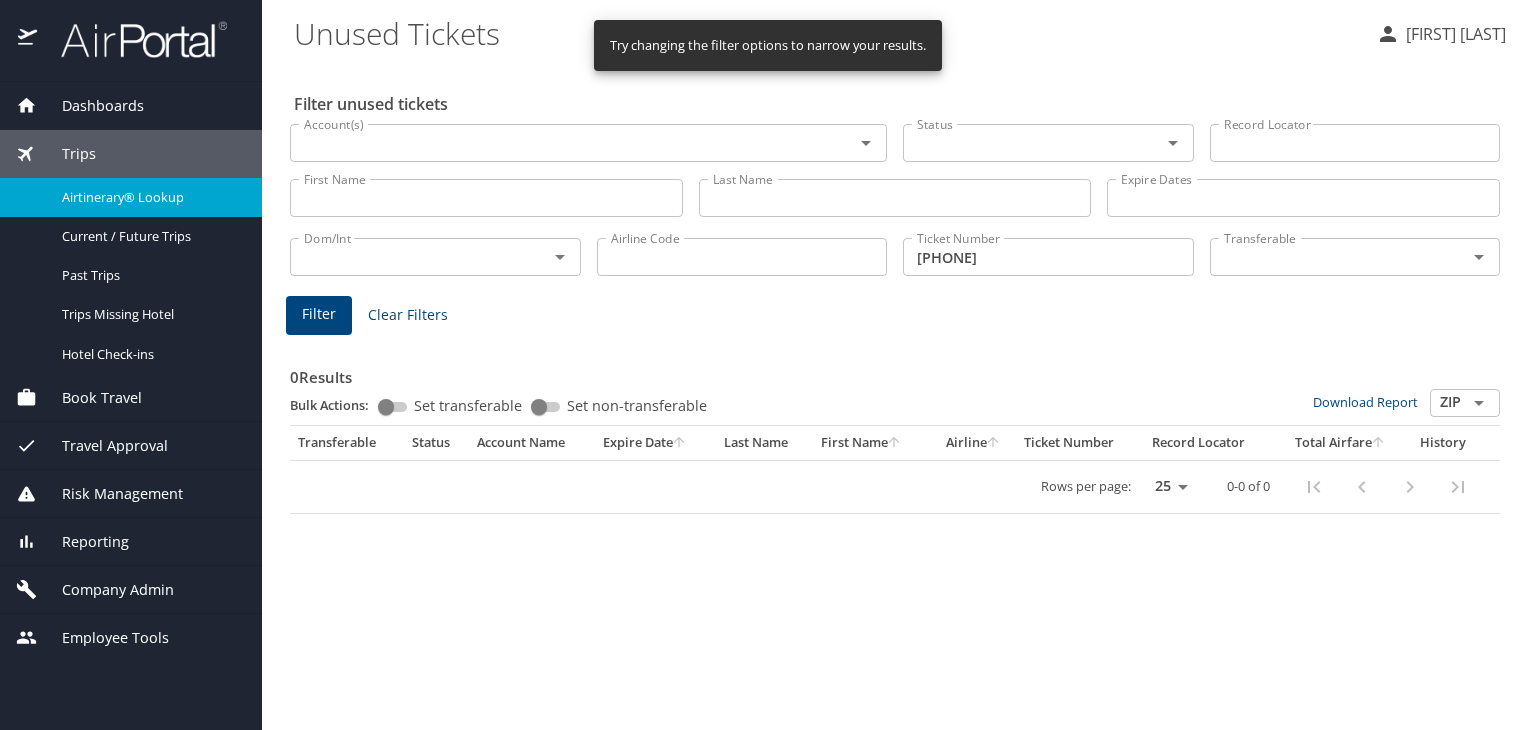click on "Airtinerary® Lookup" at bounding box center [150, 197] 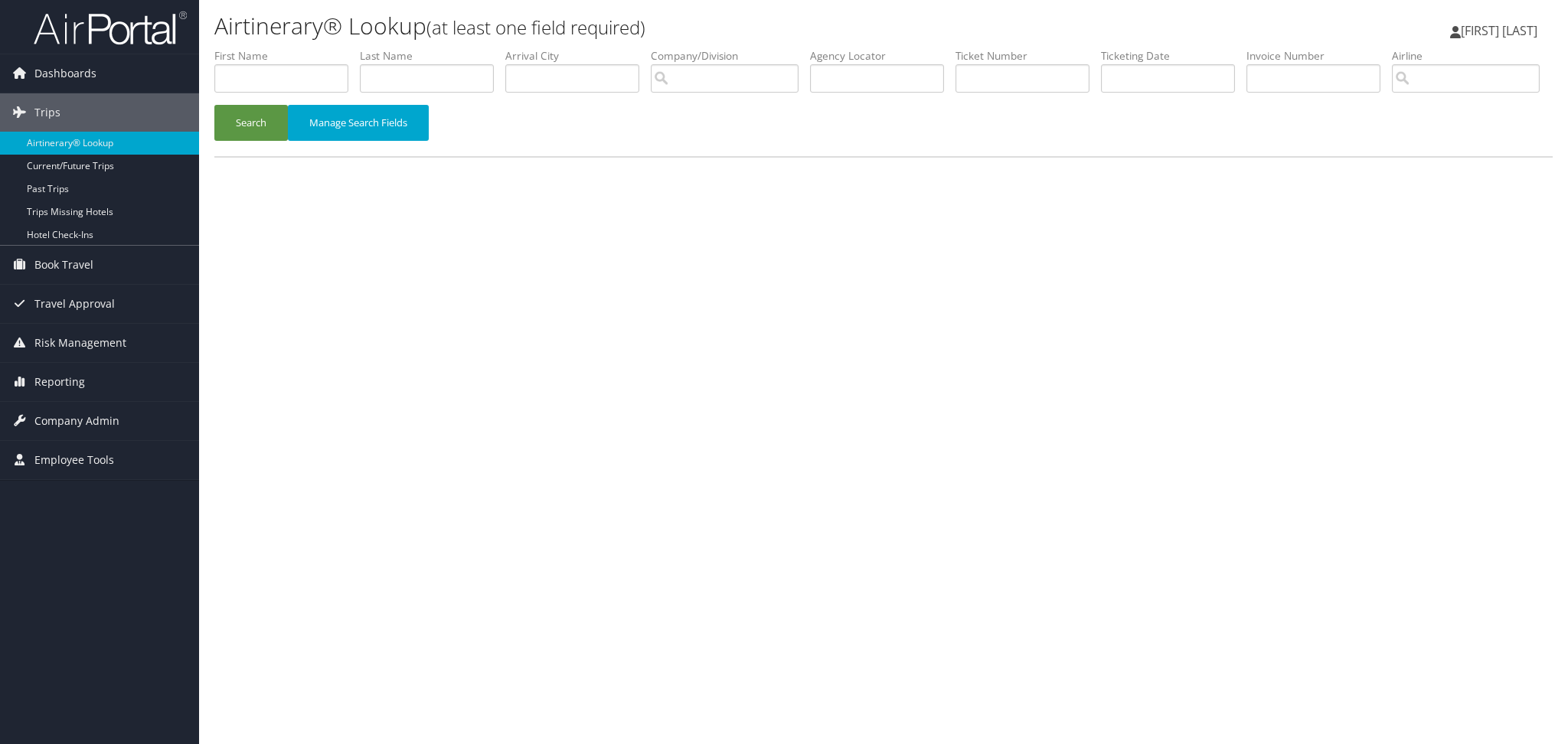 scroll, scrollTop: 0, scrollLeft: 0, axis: both 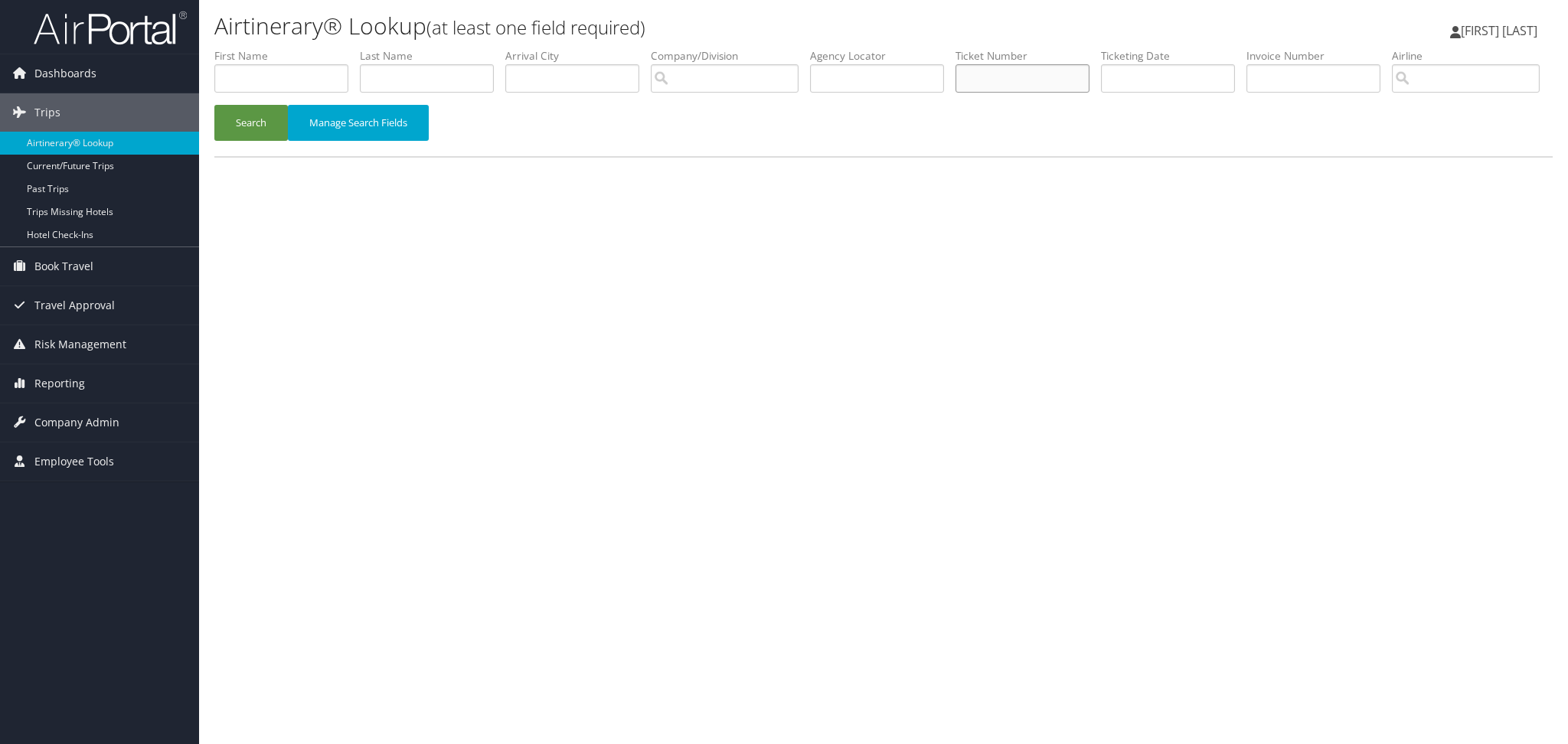 drag, startPoint x: 1026, startPoint y: 86, endPoint x: 959, endPoint y: 96, distance: 67.742158 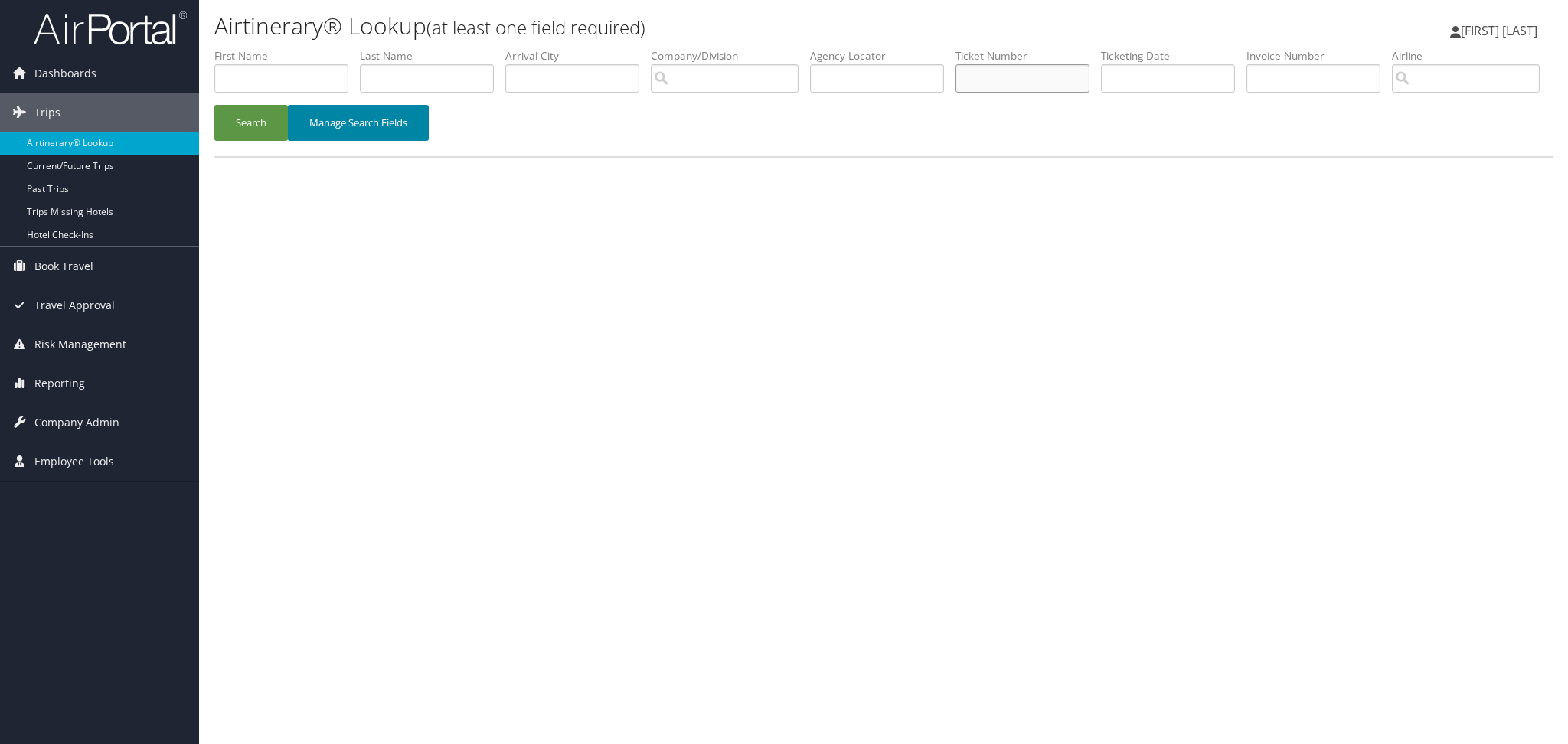 paste on "[NUMBER]" 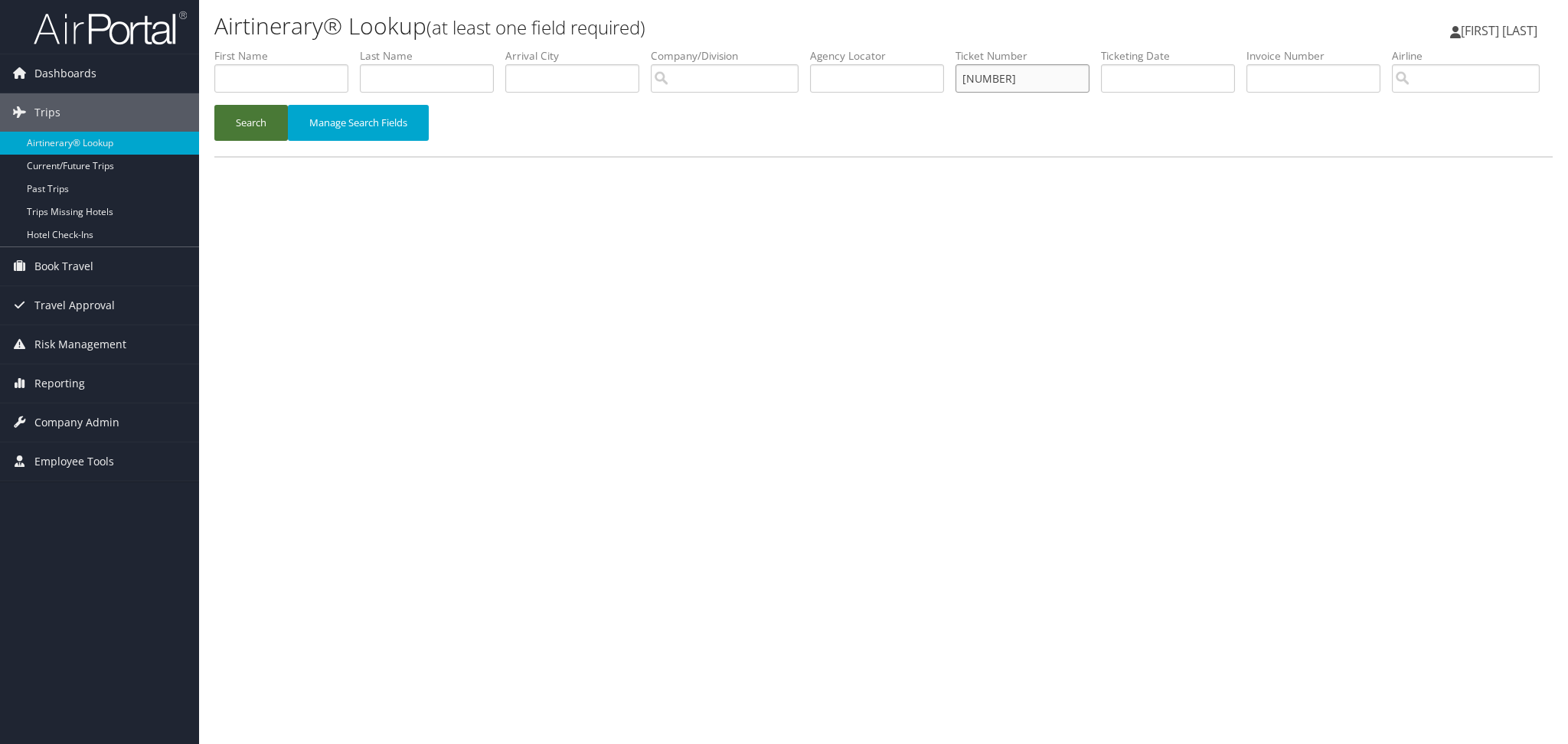 type on "[NUMBER]" 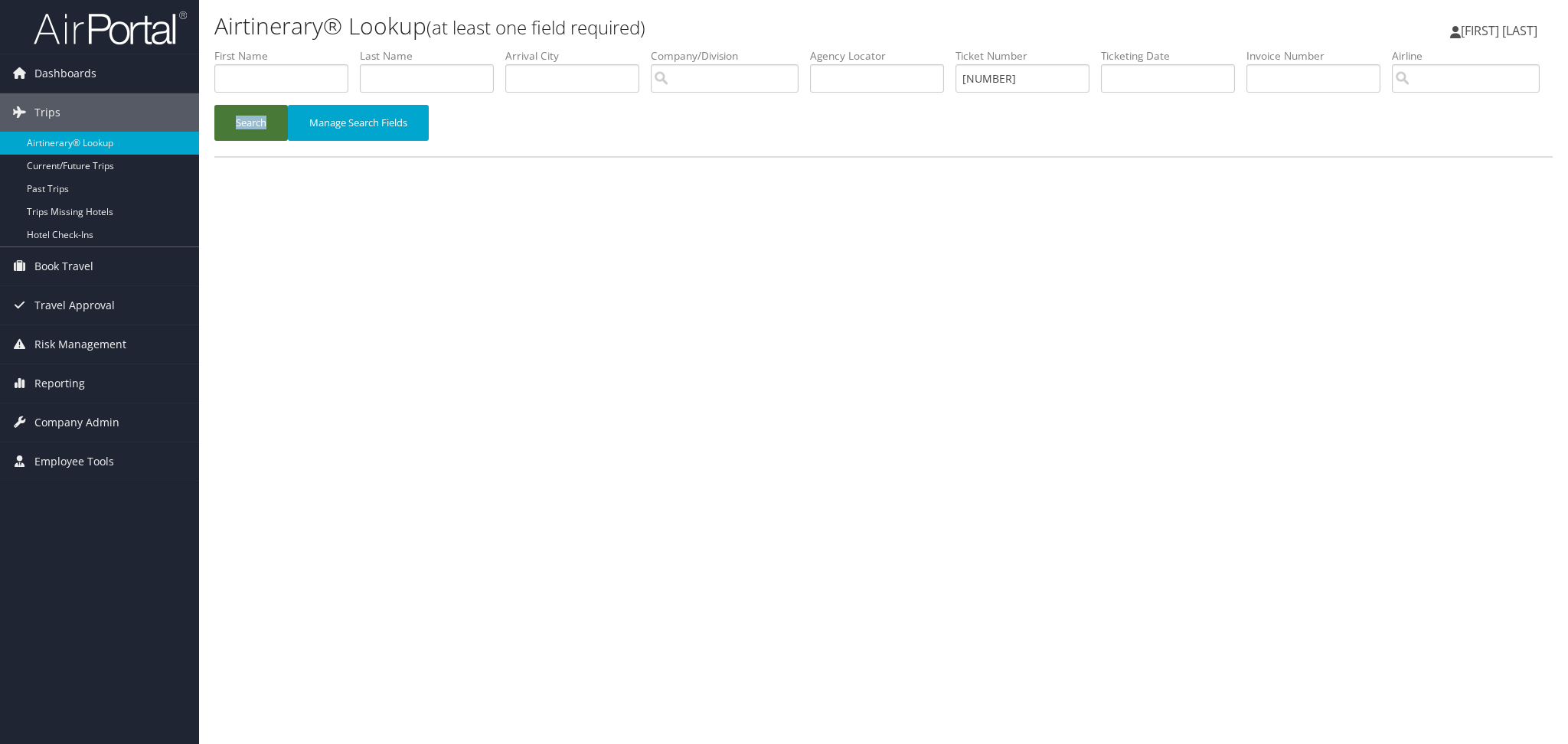 click on "Search Manage Search Fields" at bounding box center (884, 130) 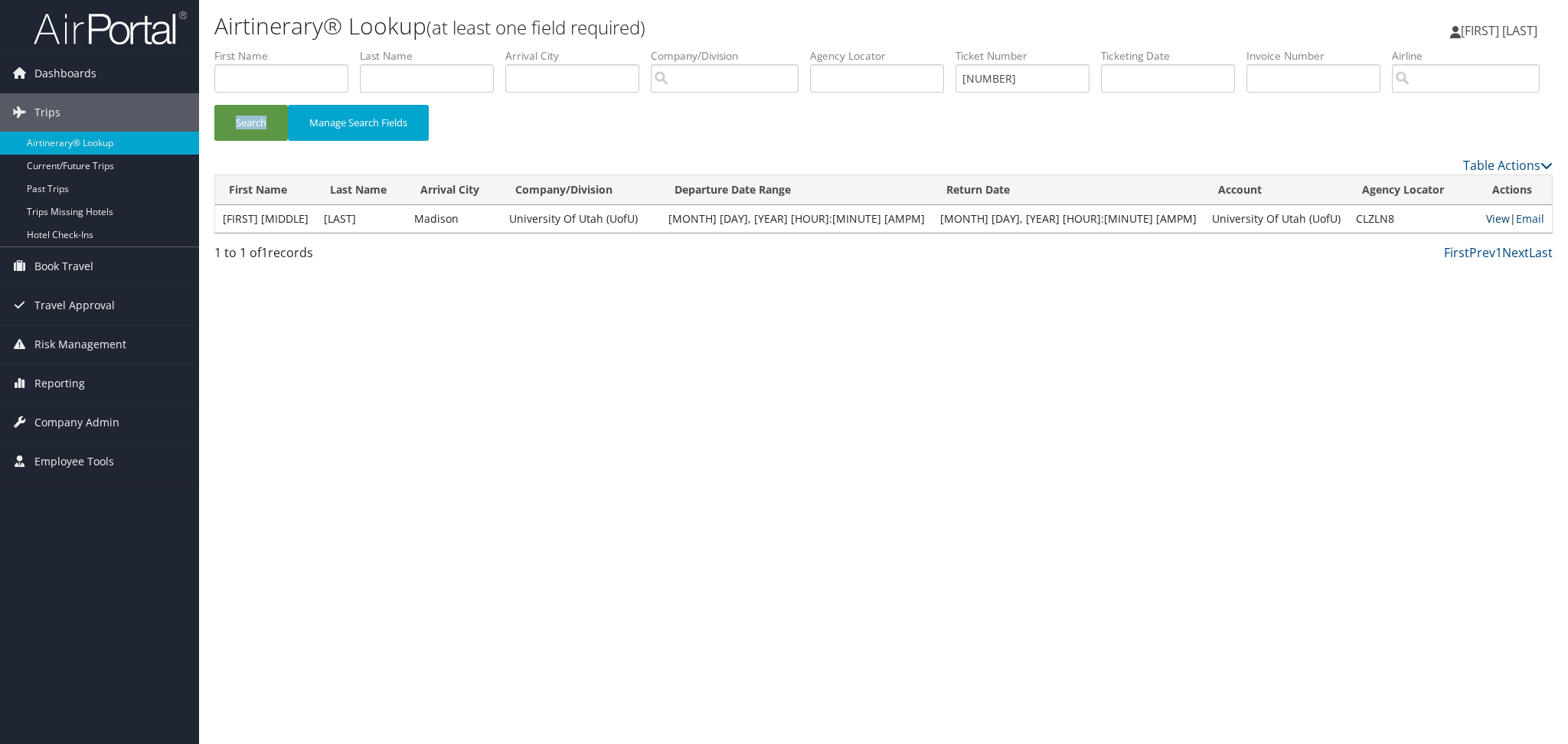 click on "View" at bounding box center [1498, 218] 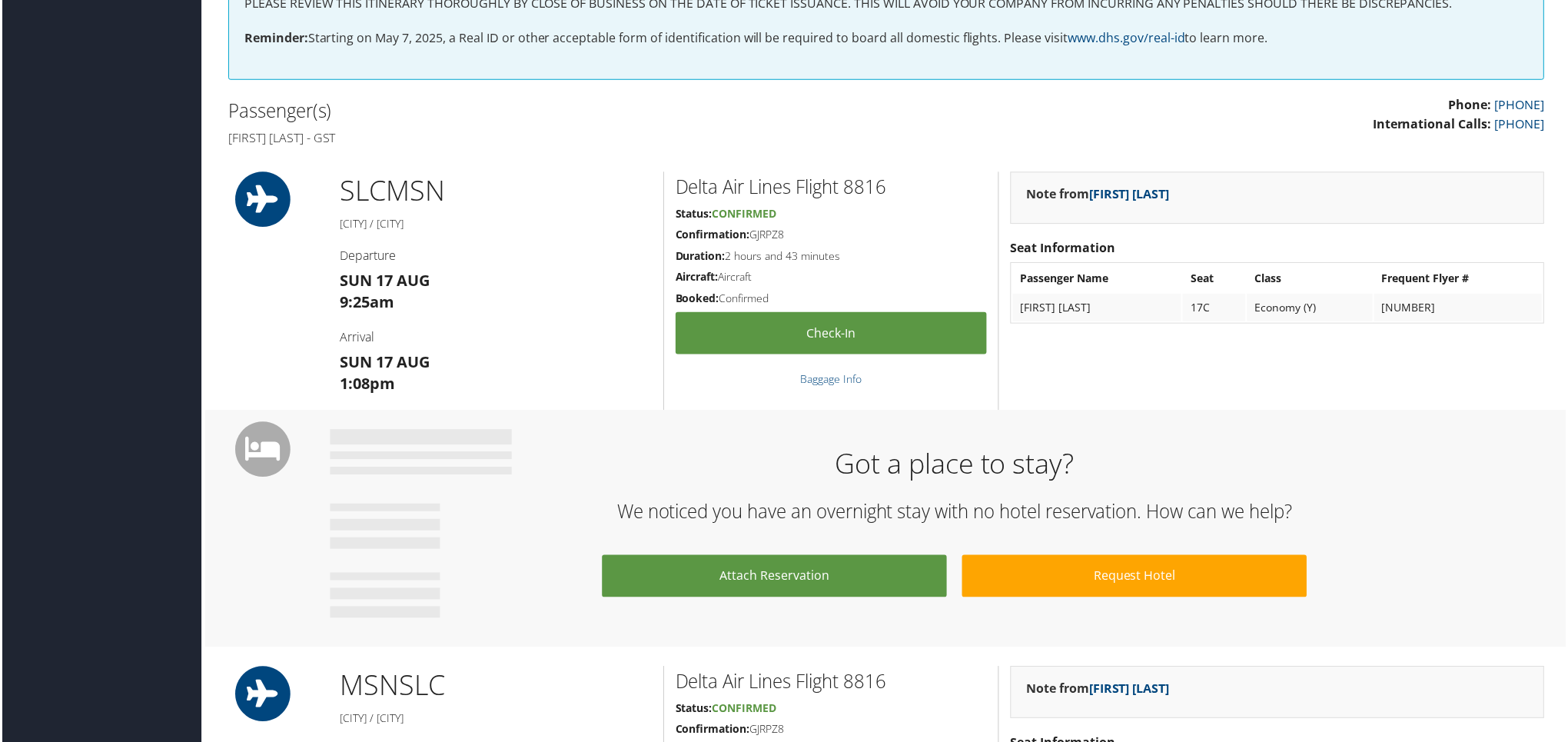 scroll, scrollTop: 0, scrollLeft: 0, axis: both 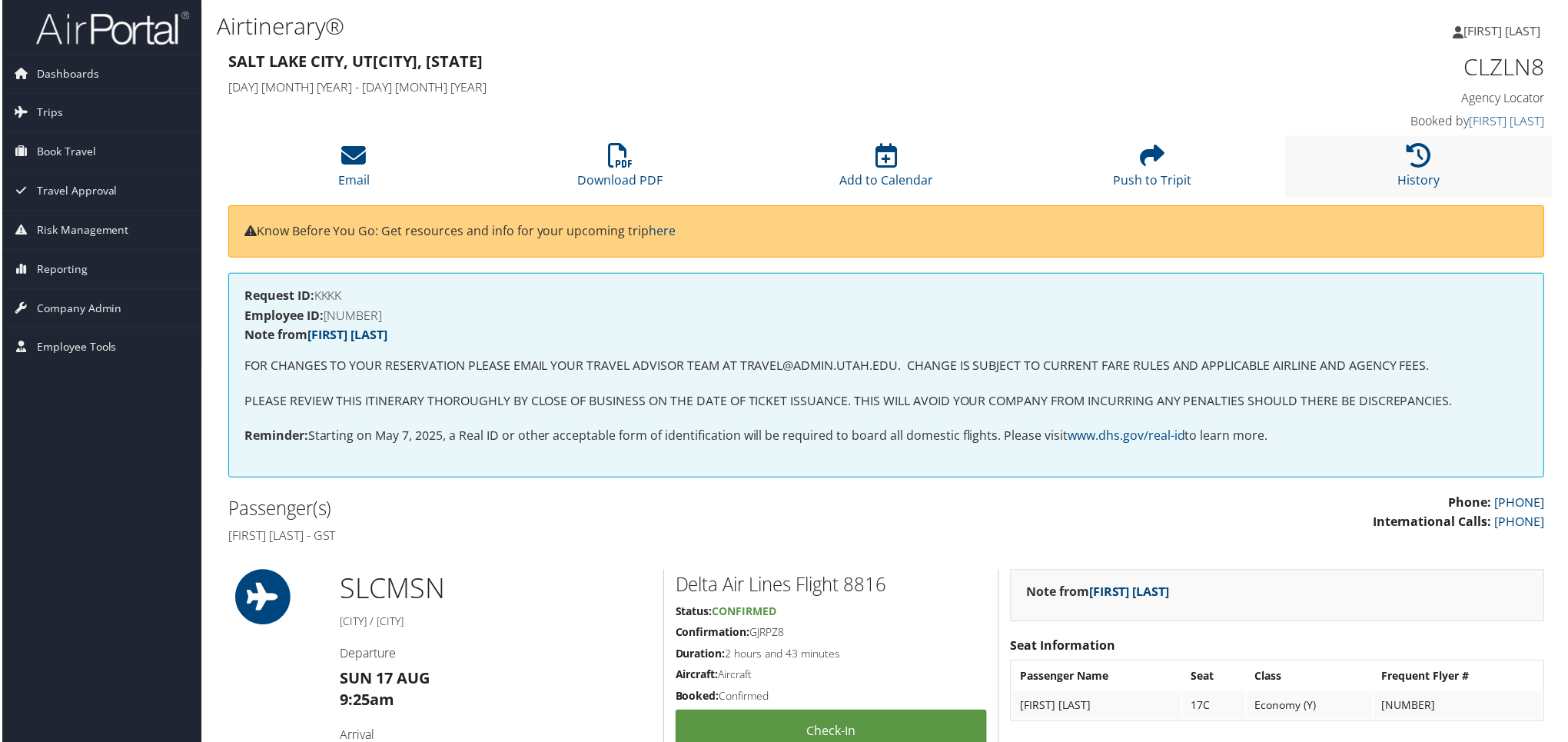 click on "History" at bounding box center (1421, 167) 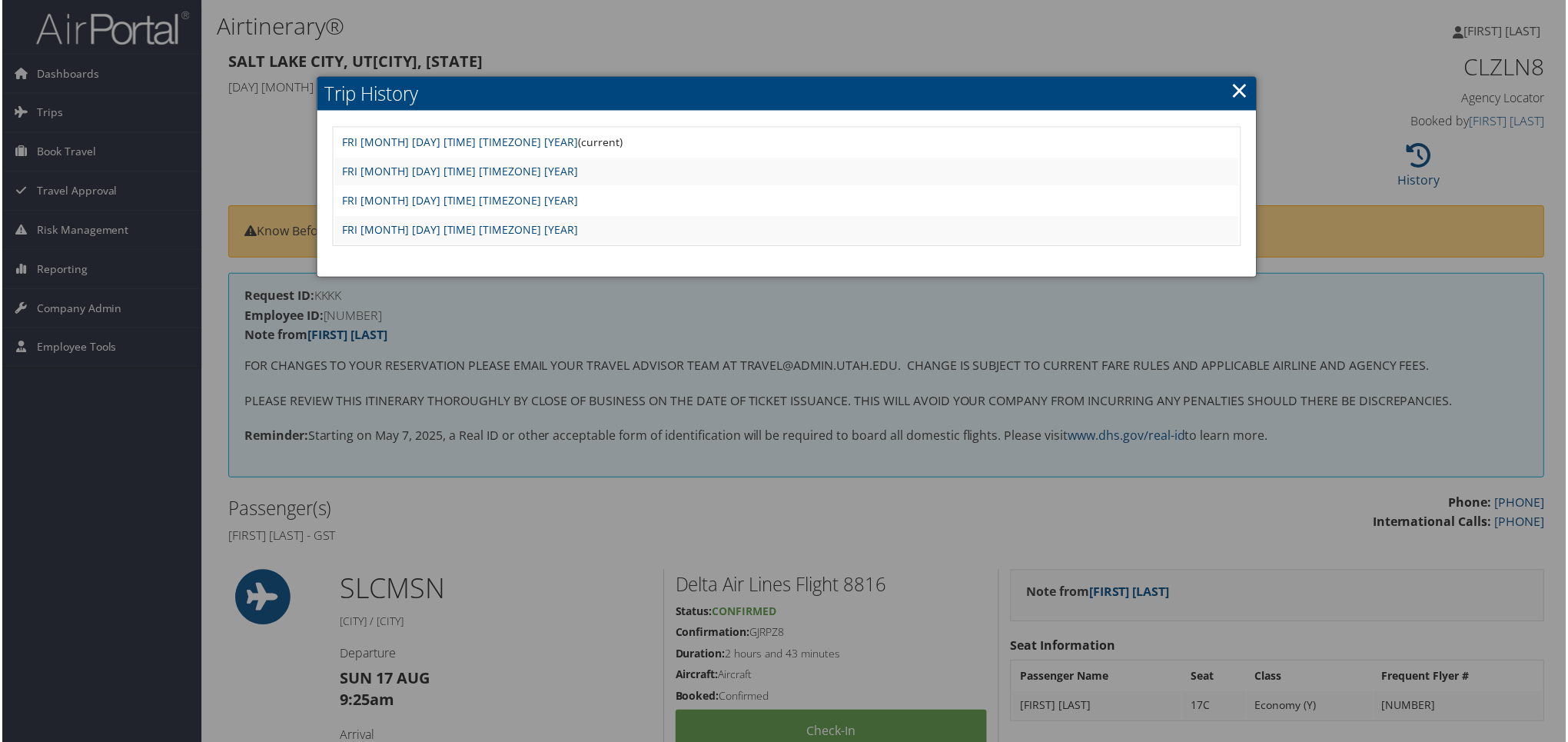 click at bounding box center [787, 374] 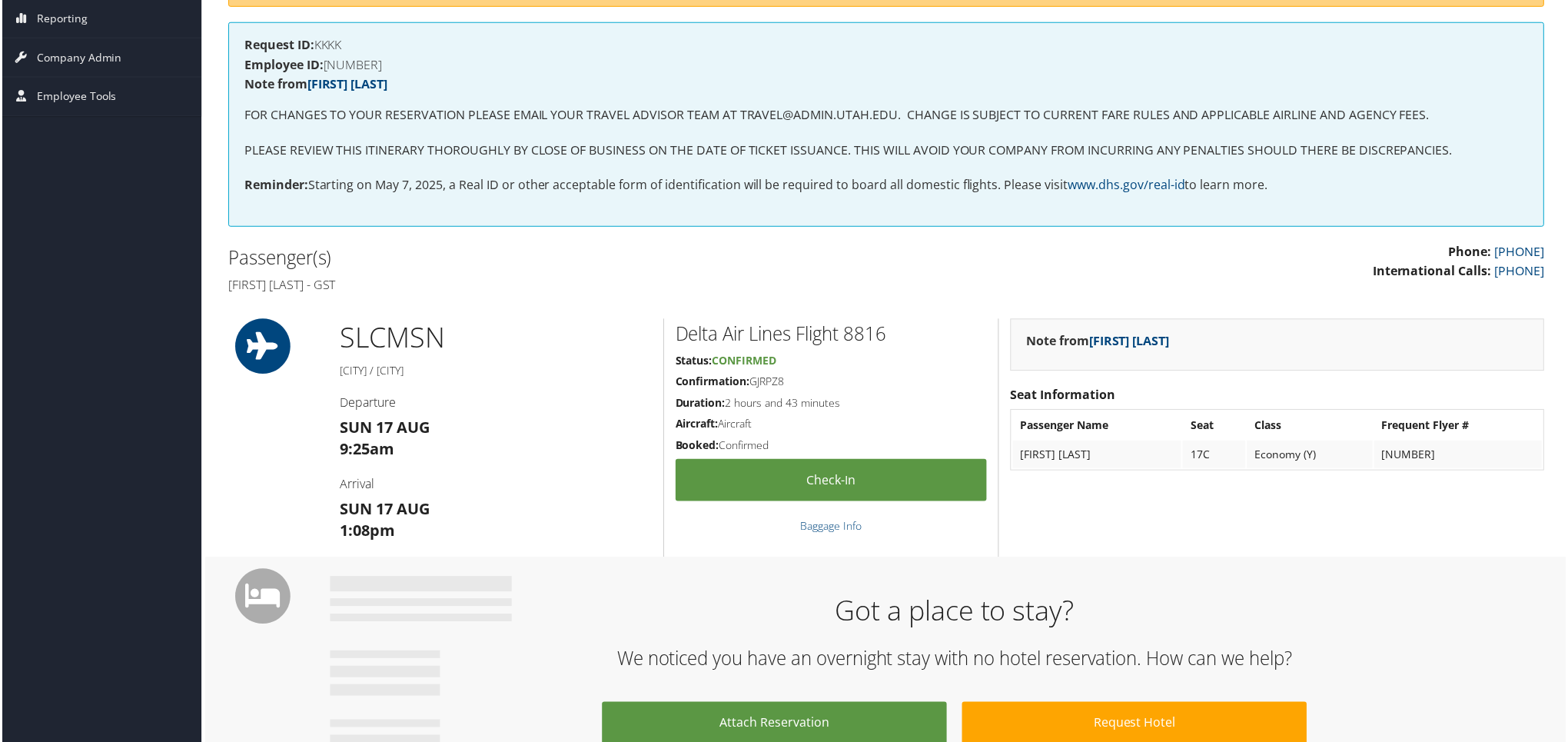 scroll, scrollTop: 0, scrollLeft: 0, axis: both 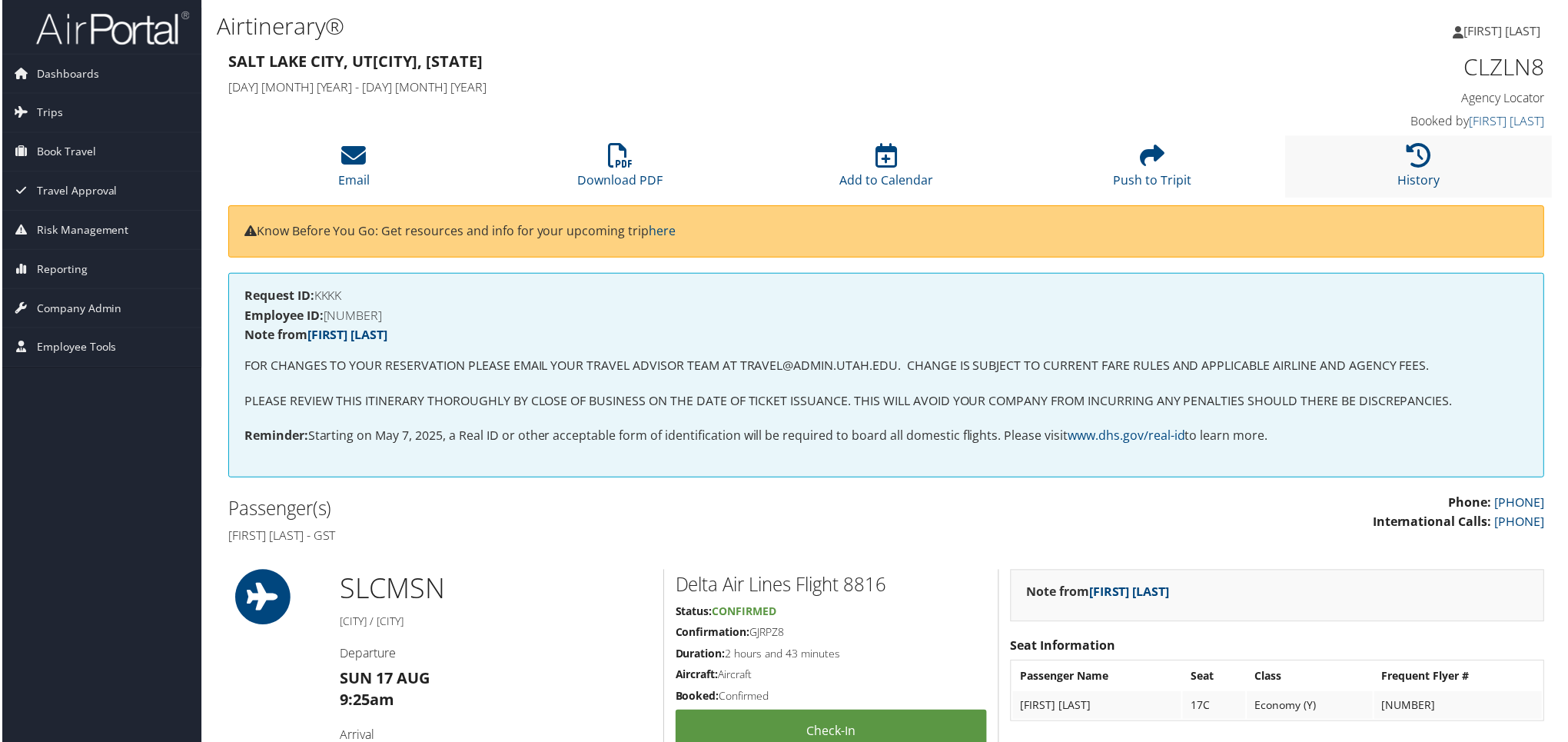 click on "History" at bounding box center (1421, 167) 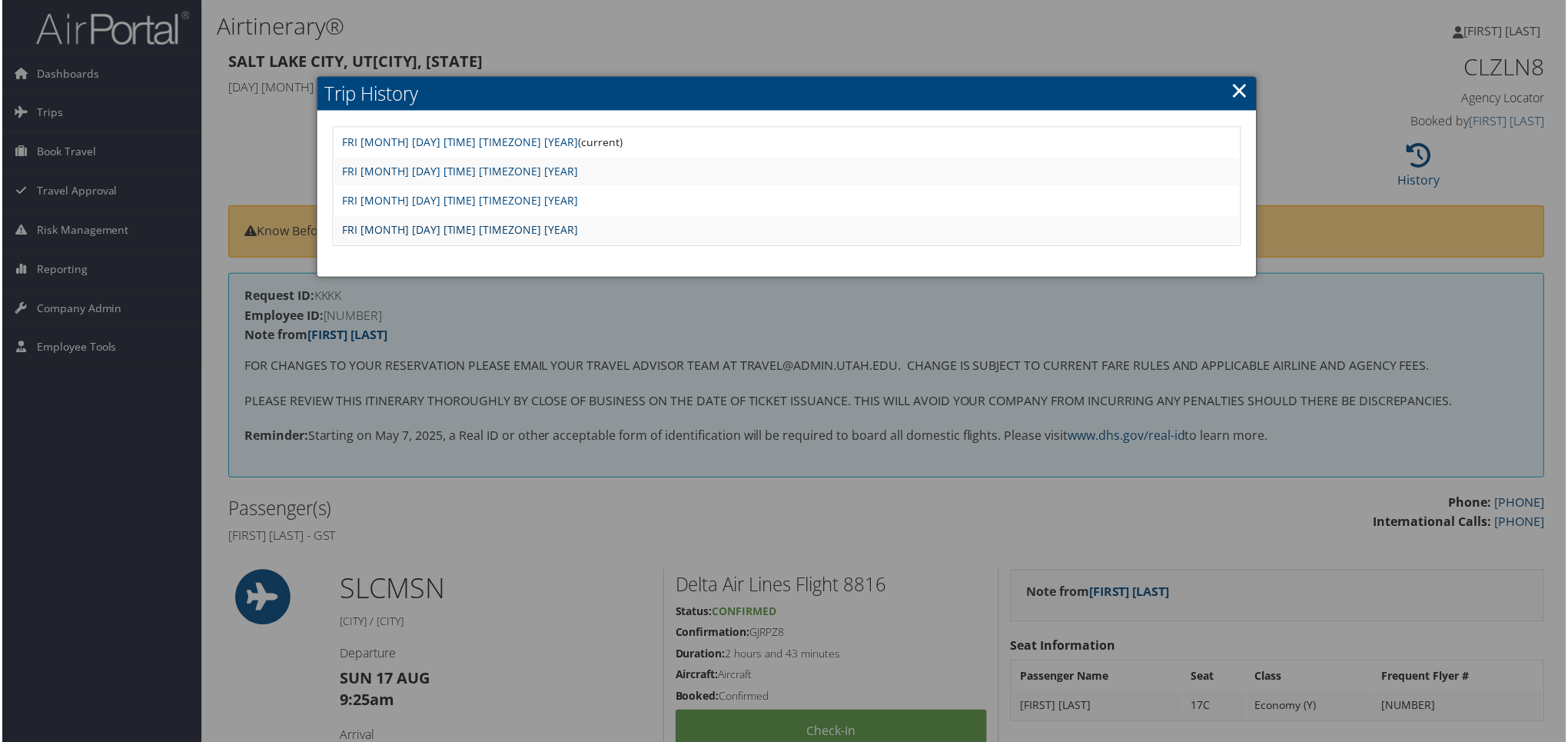 click on "Fri Jun 20 11:42:24 MDT 2025" at bounding box center (460, 230) 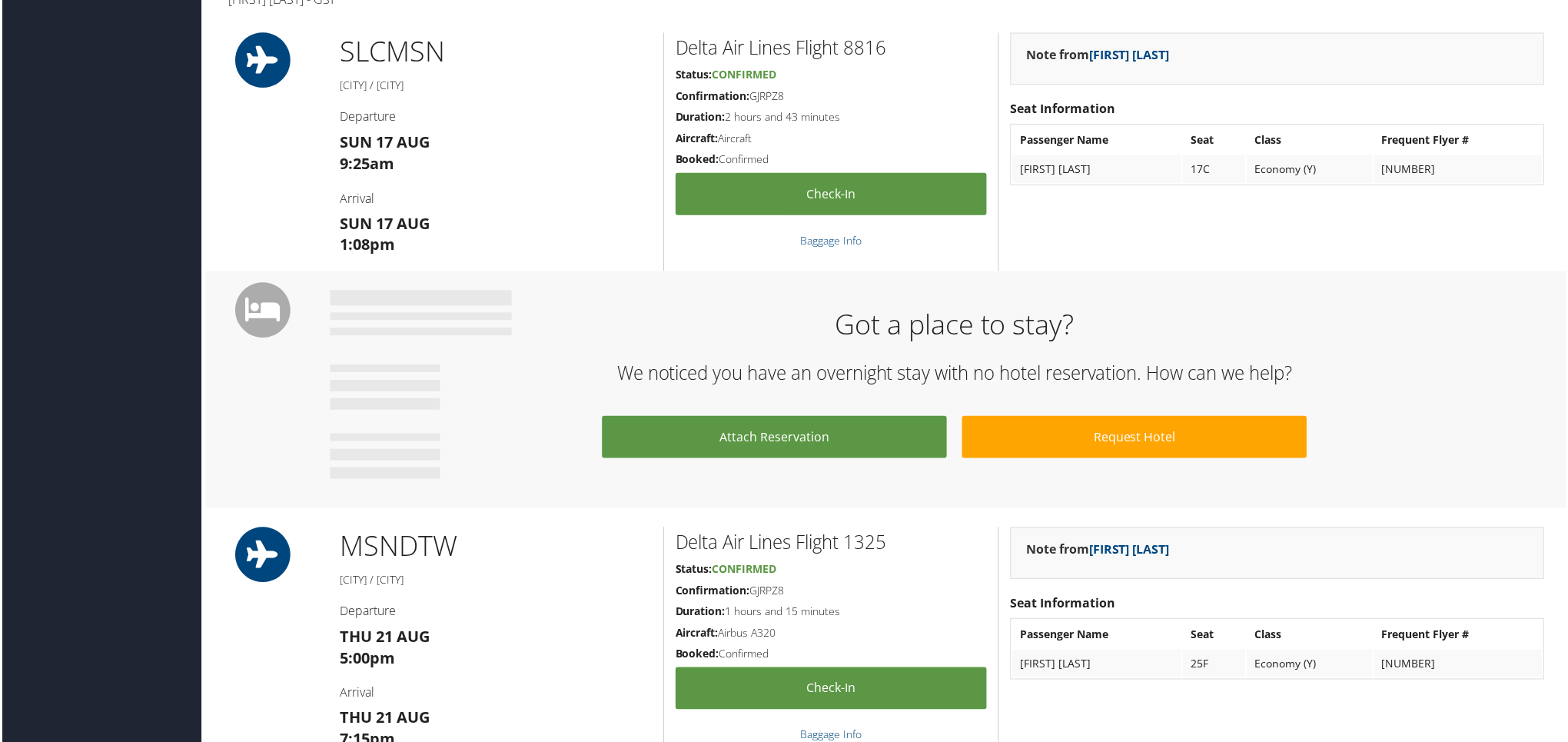 scroll, scrollTop: 0, scrollLeft: 0, axis: both 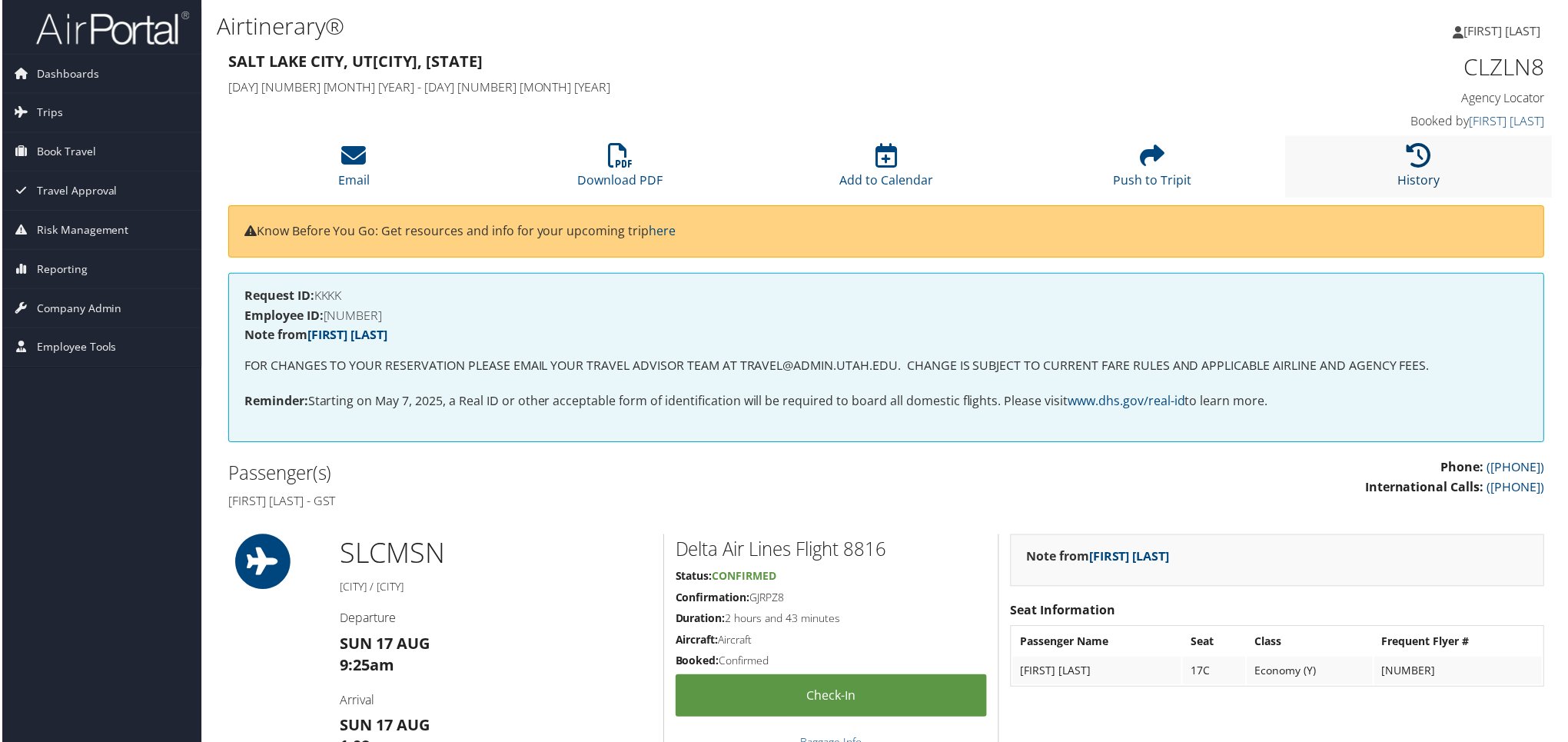 click at bounding box center (1421, 156) 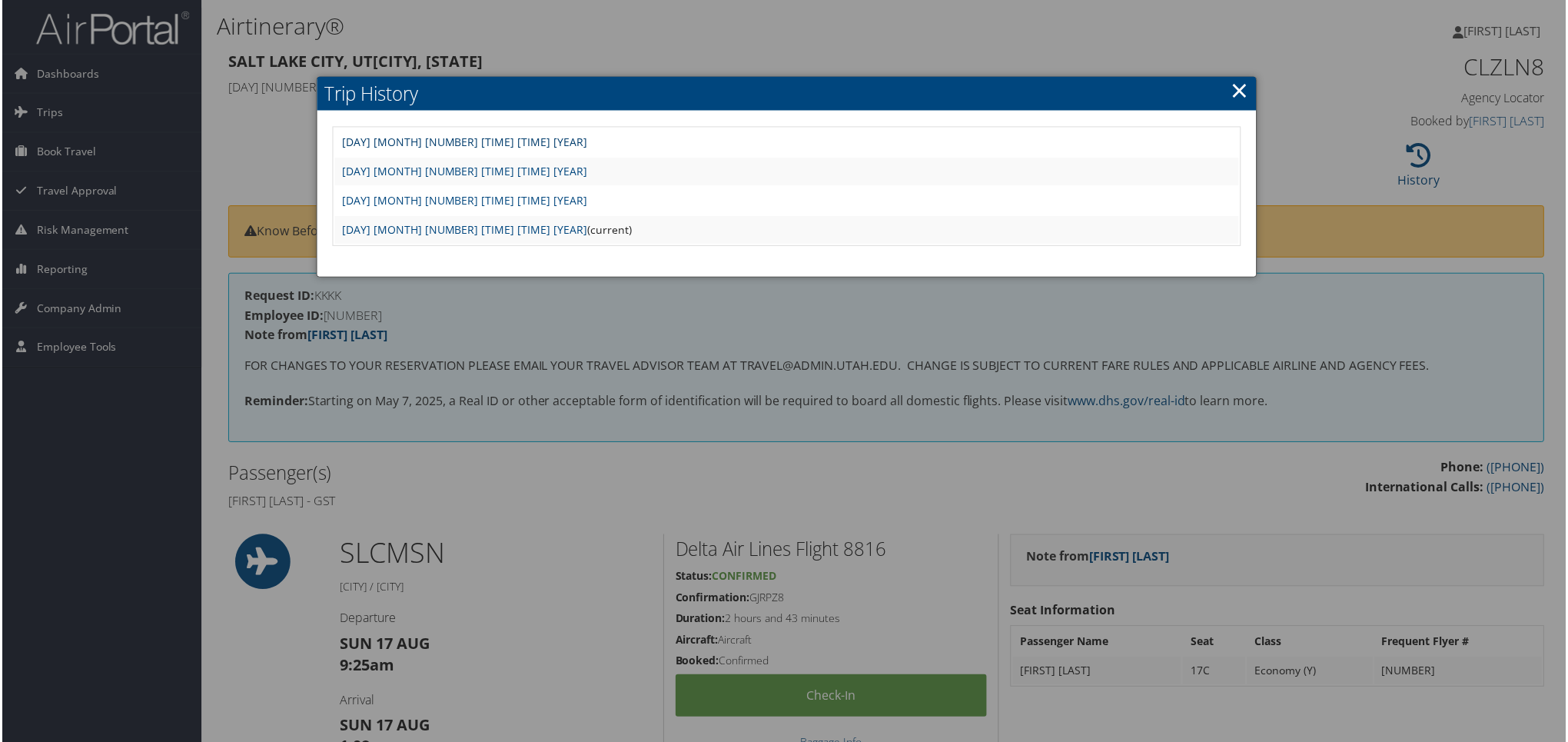 click on "Fri Jun 20 15:18:36 MDT 2025" at bounding box center [464, 142] 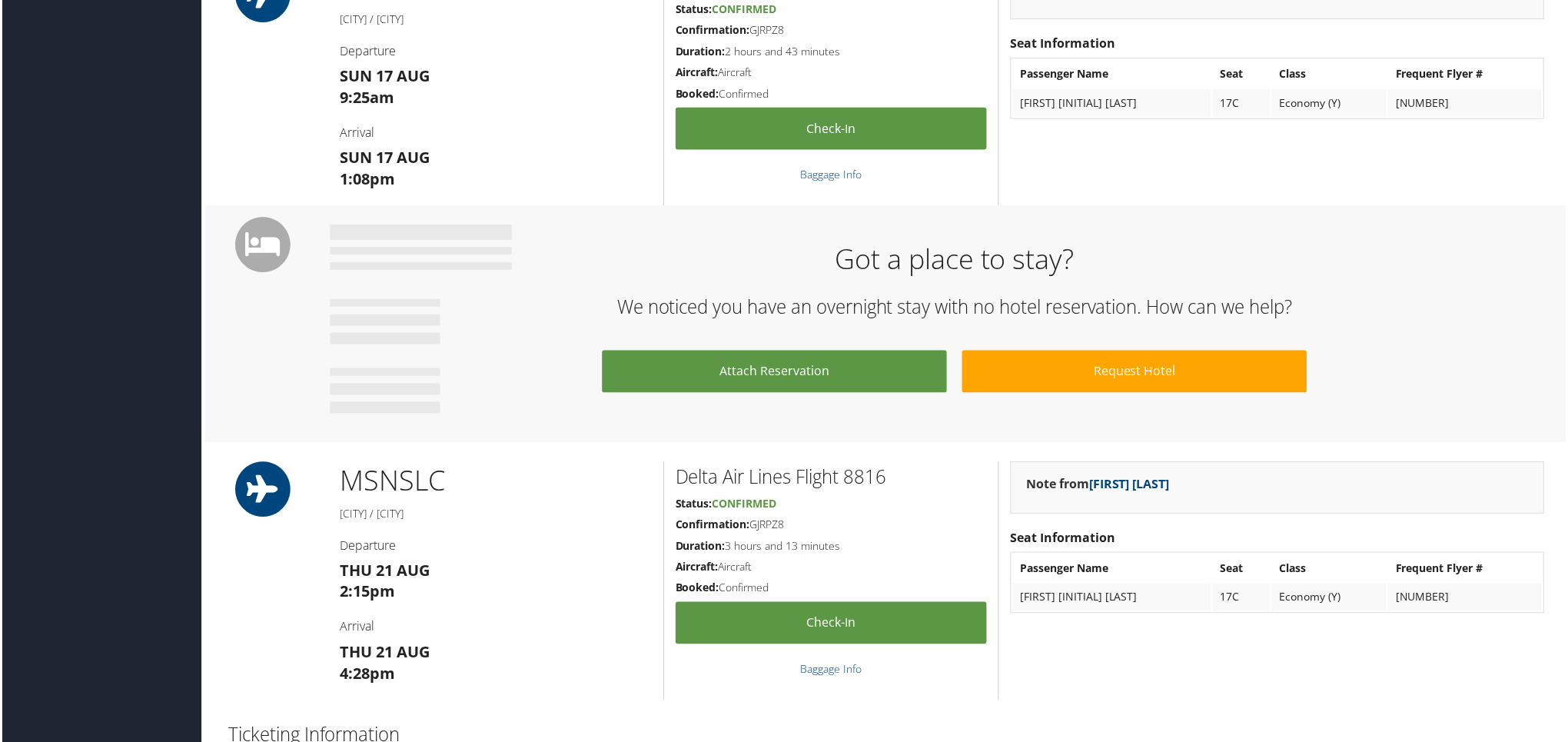 scroll, scrollTop: 92, scrollLeft: 0, axis: vertical 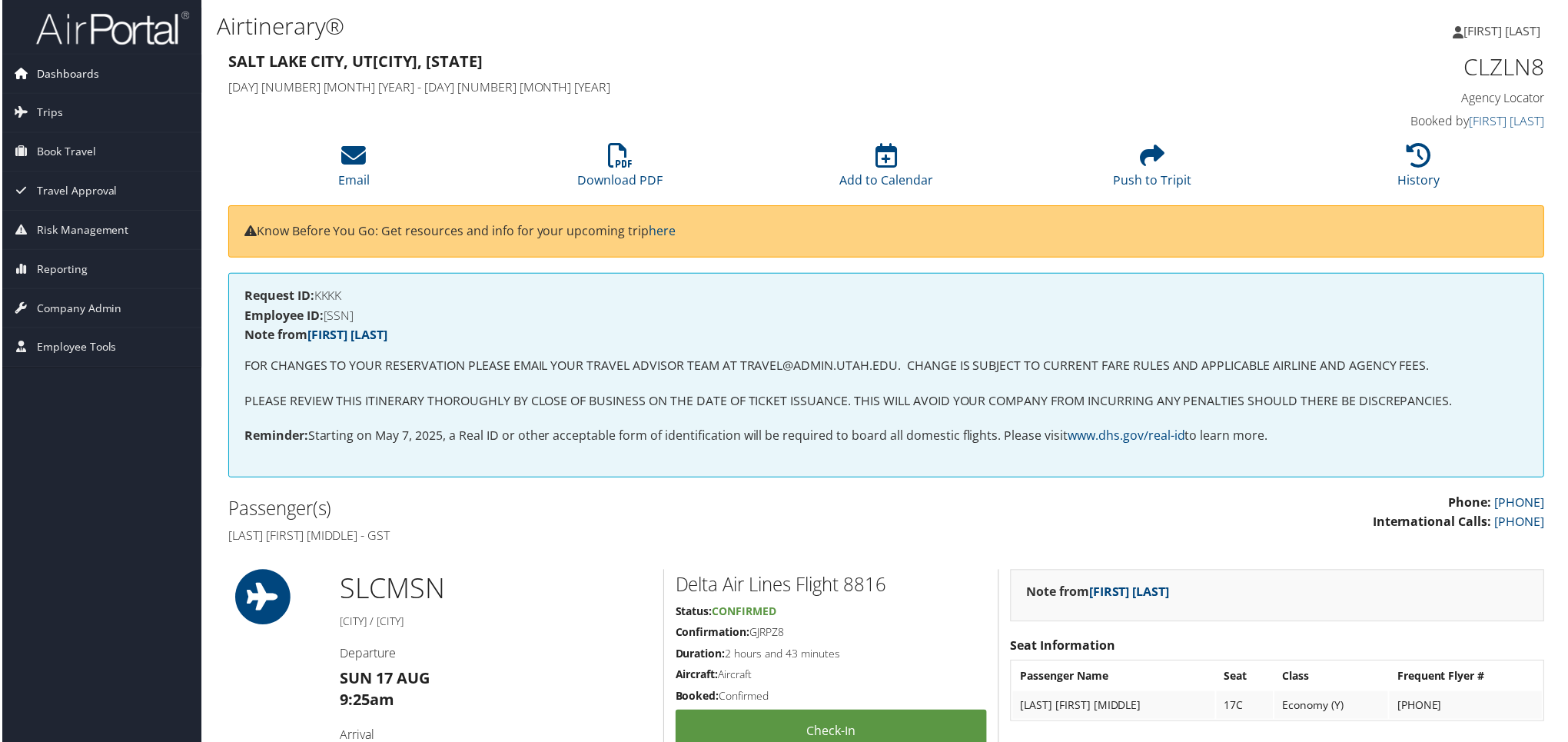 click on "Dashboards" at bounding box center (65, 74) 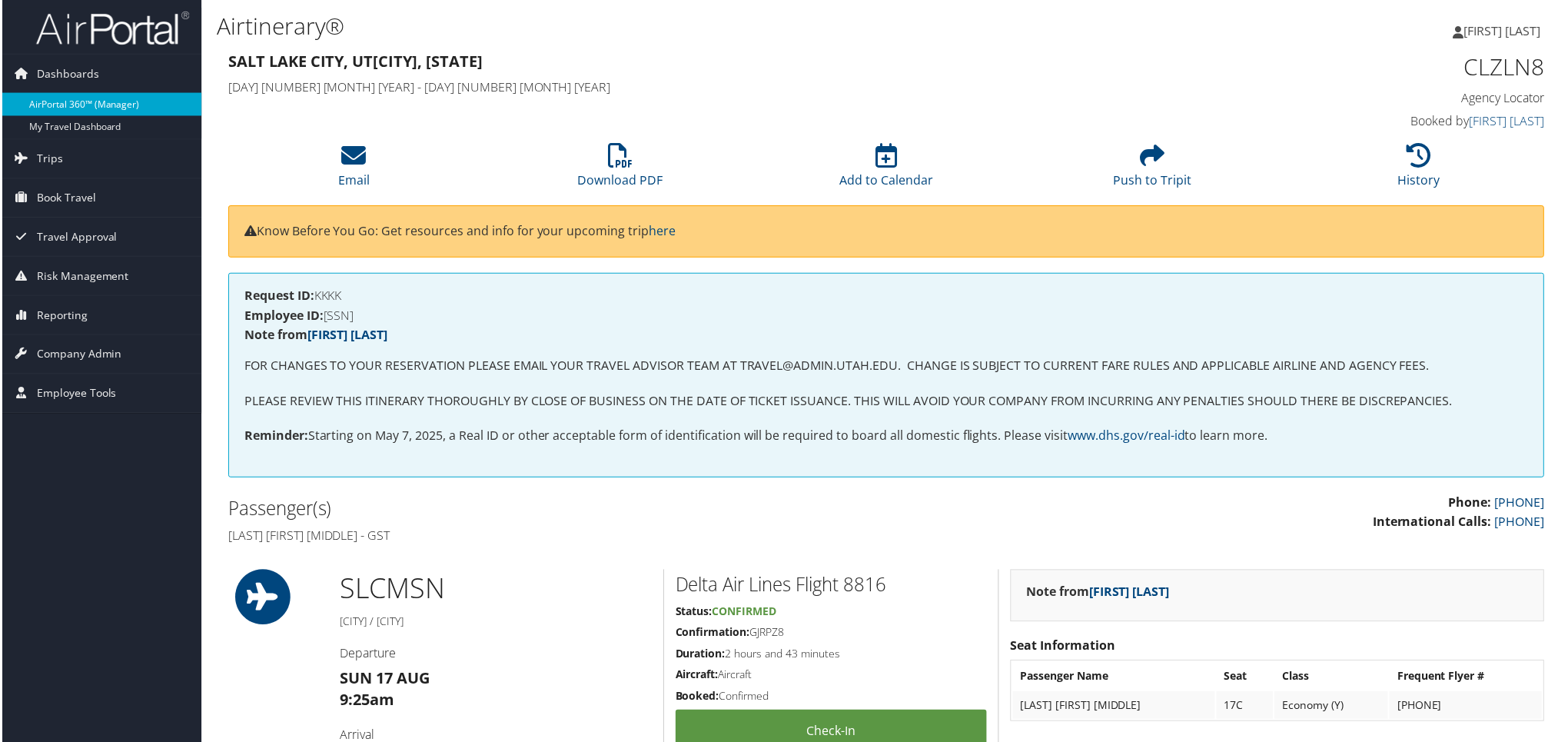 click on "AirPortal 360™ (Manager)" at bounding box center (100, 105) 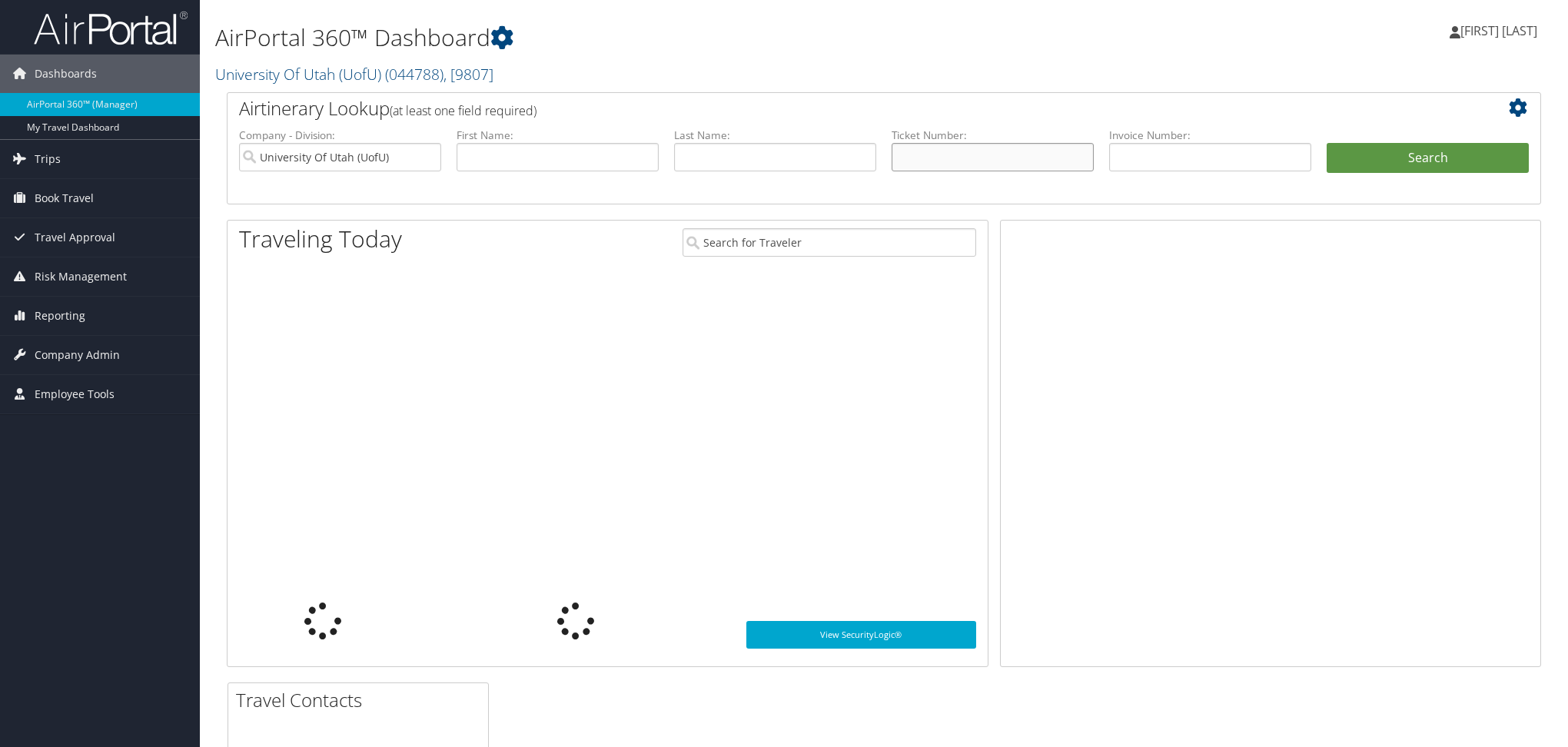 drag, startPoint x: 0, startPoint y: 0, endPoint x: 1417, endPoint y: 126, distance: 1422.5909 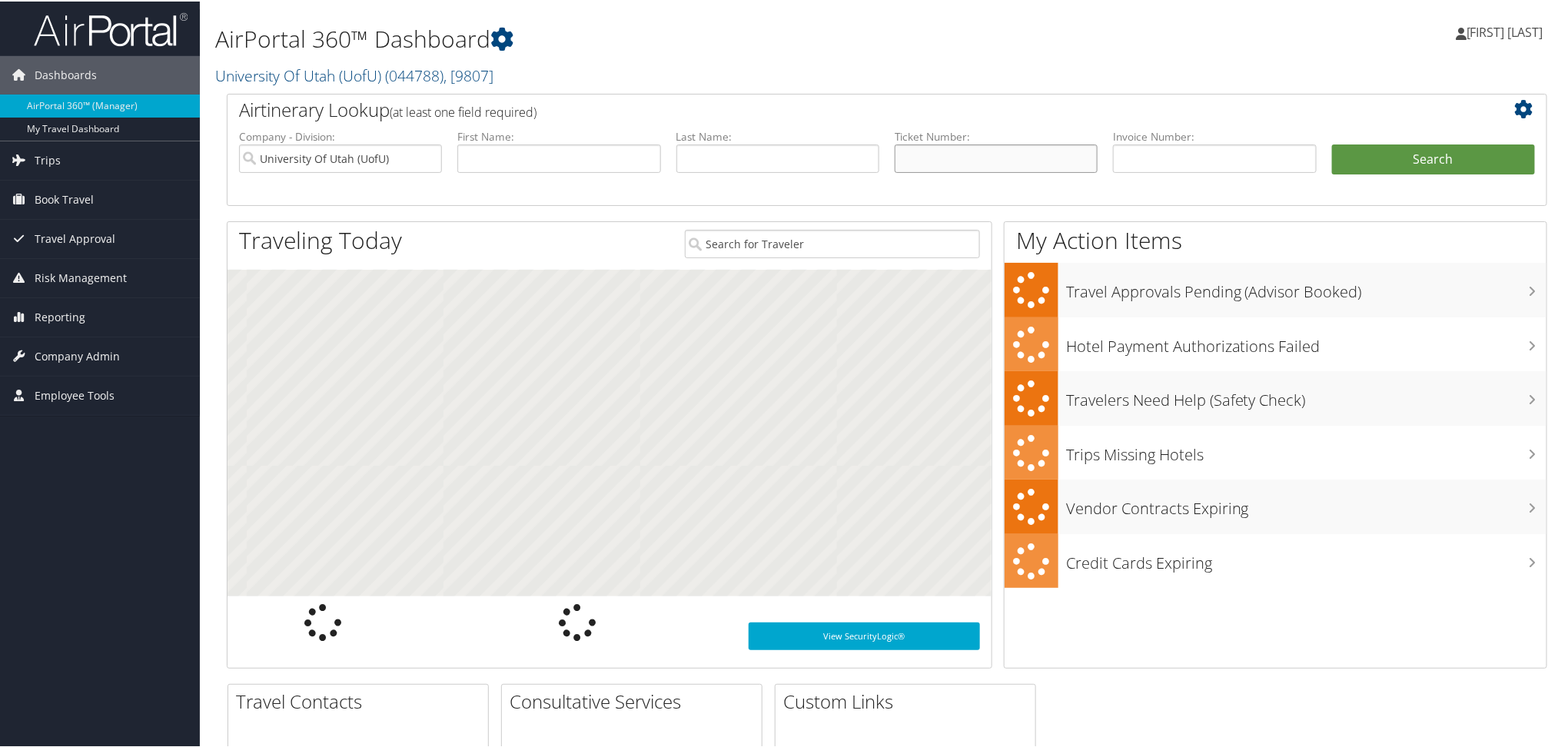 paste on "[NUMBER]" 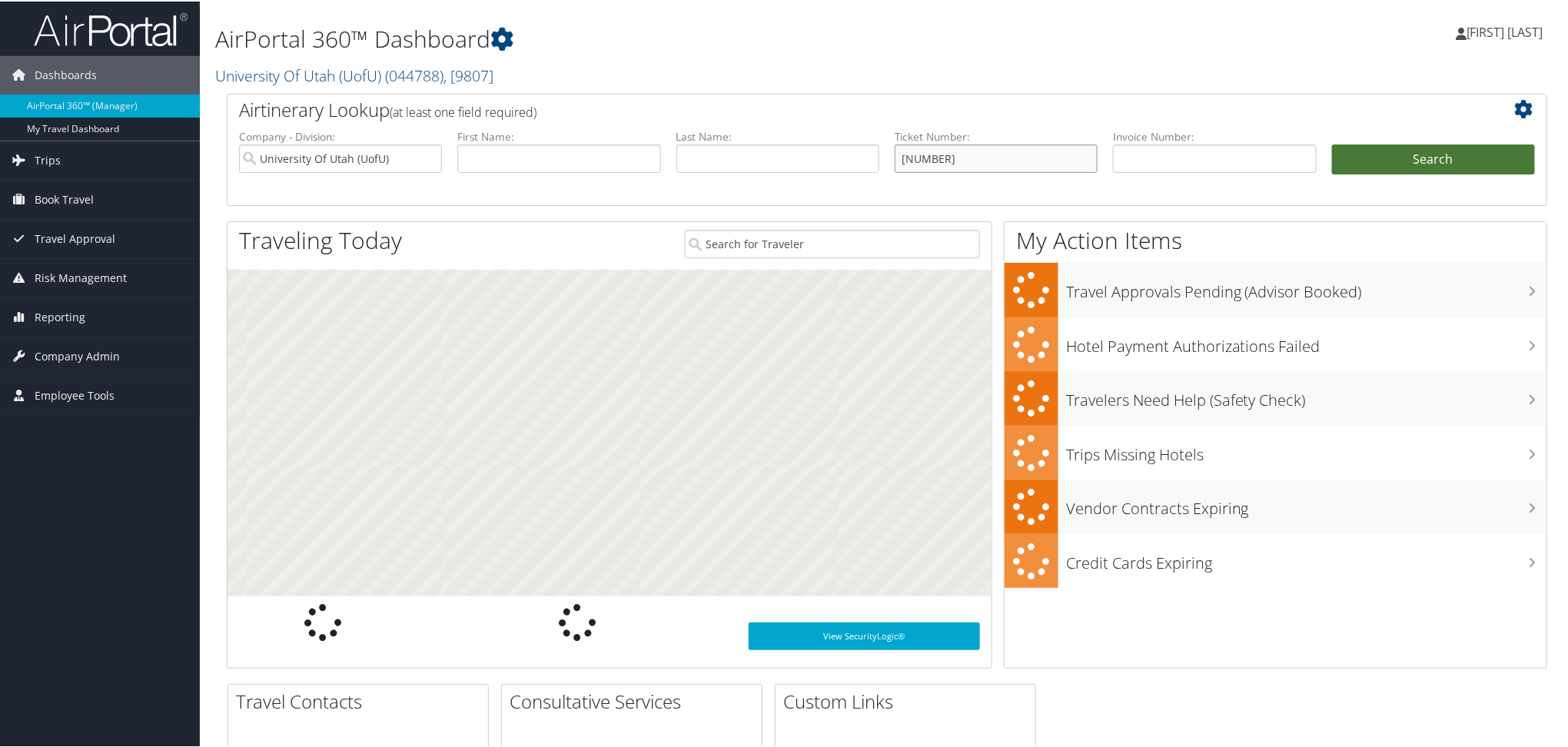 type on "[NUMBER]" 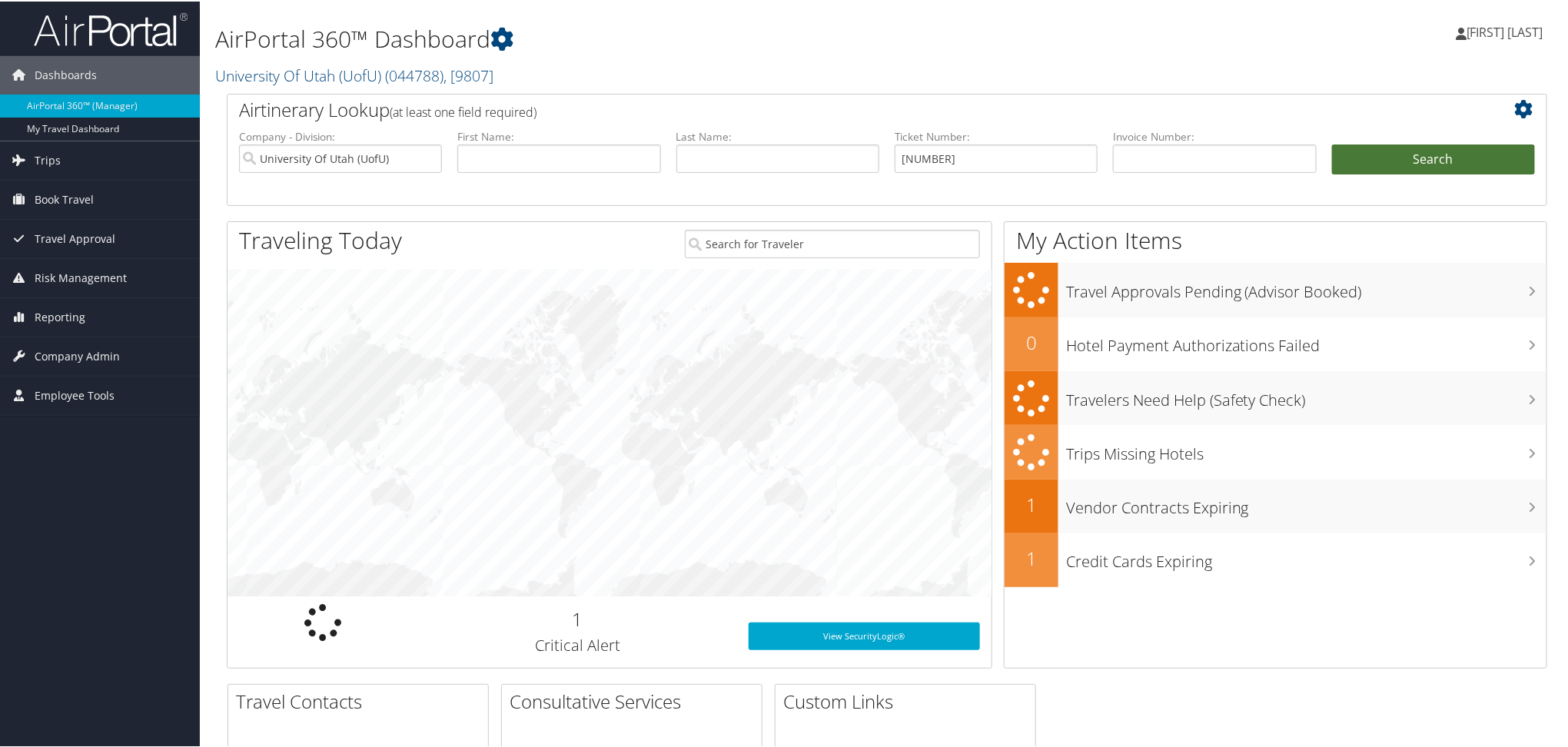 click on "Search" at bounding box center (1433, 158) 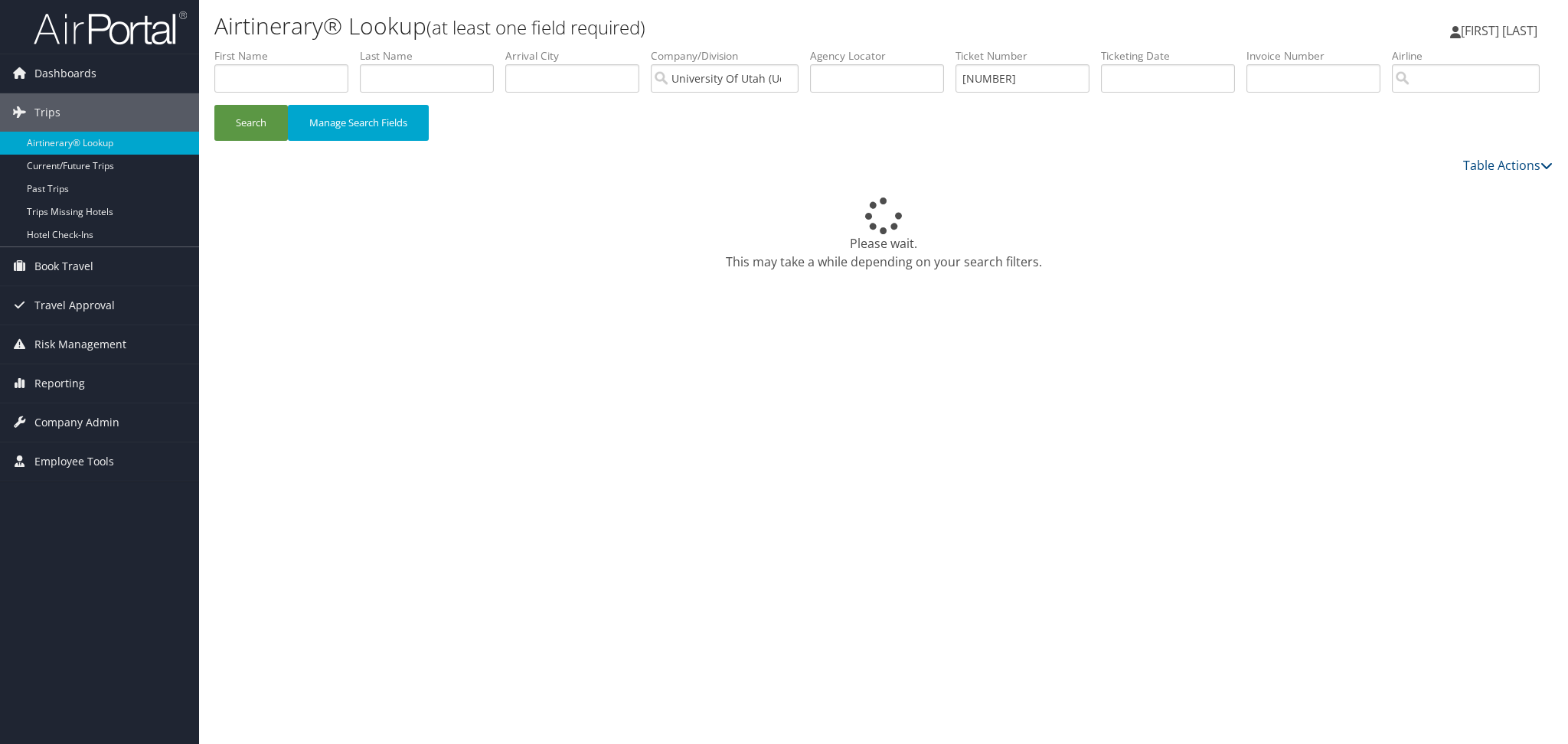 scroll, scrollTop: 0, scrollLeft: 0, axis: both 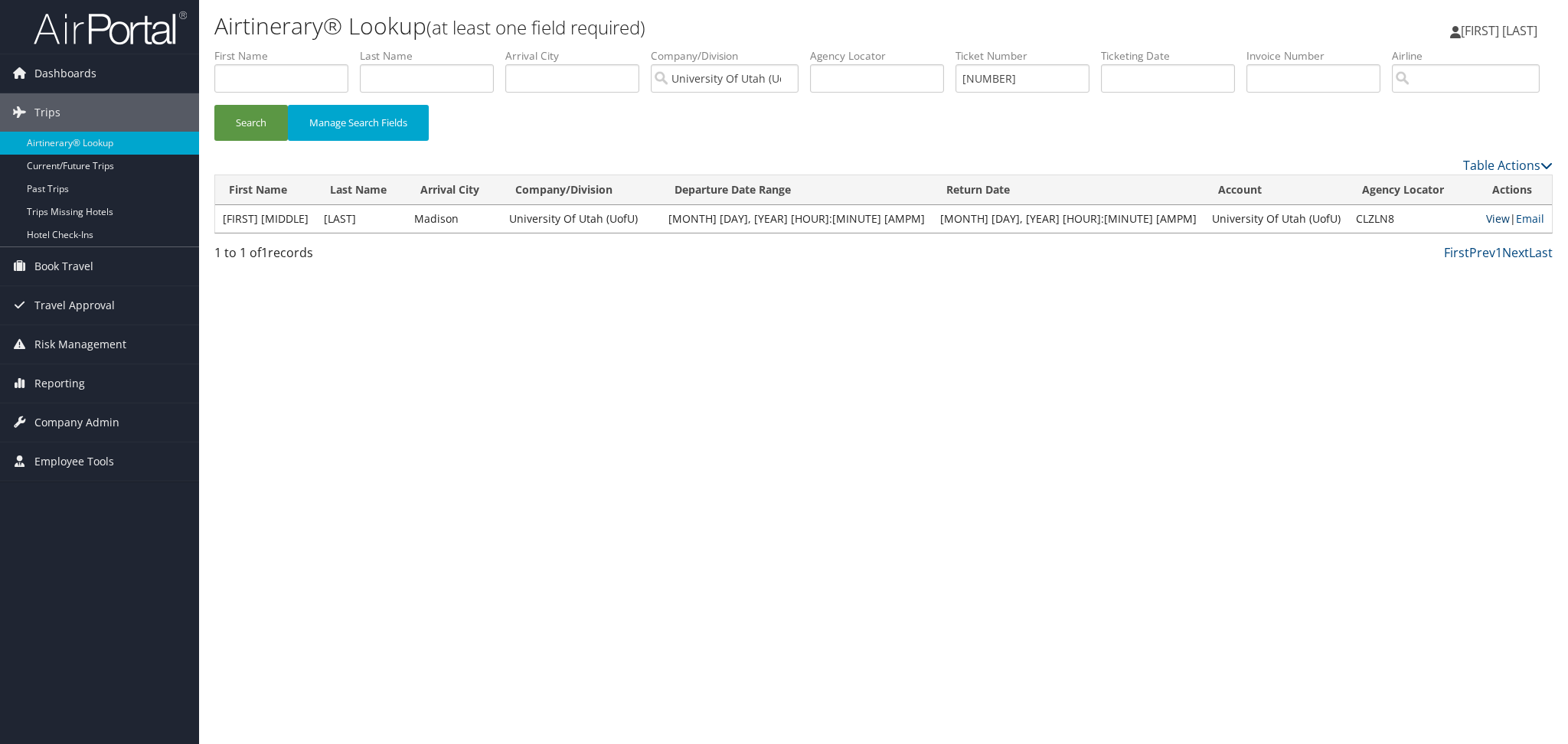 click on "View" at bounding box center (1498, 218) 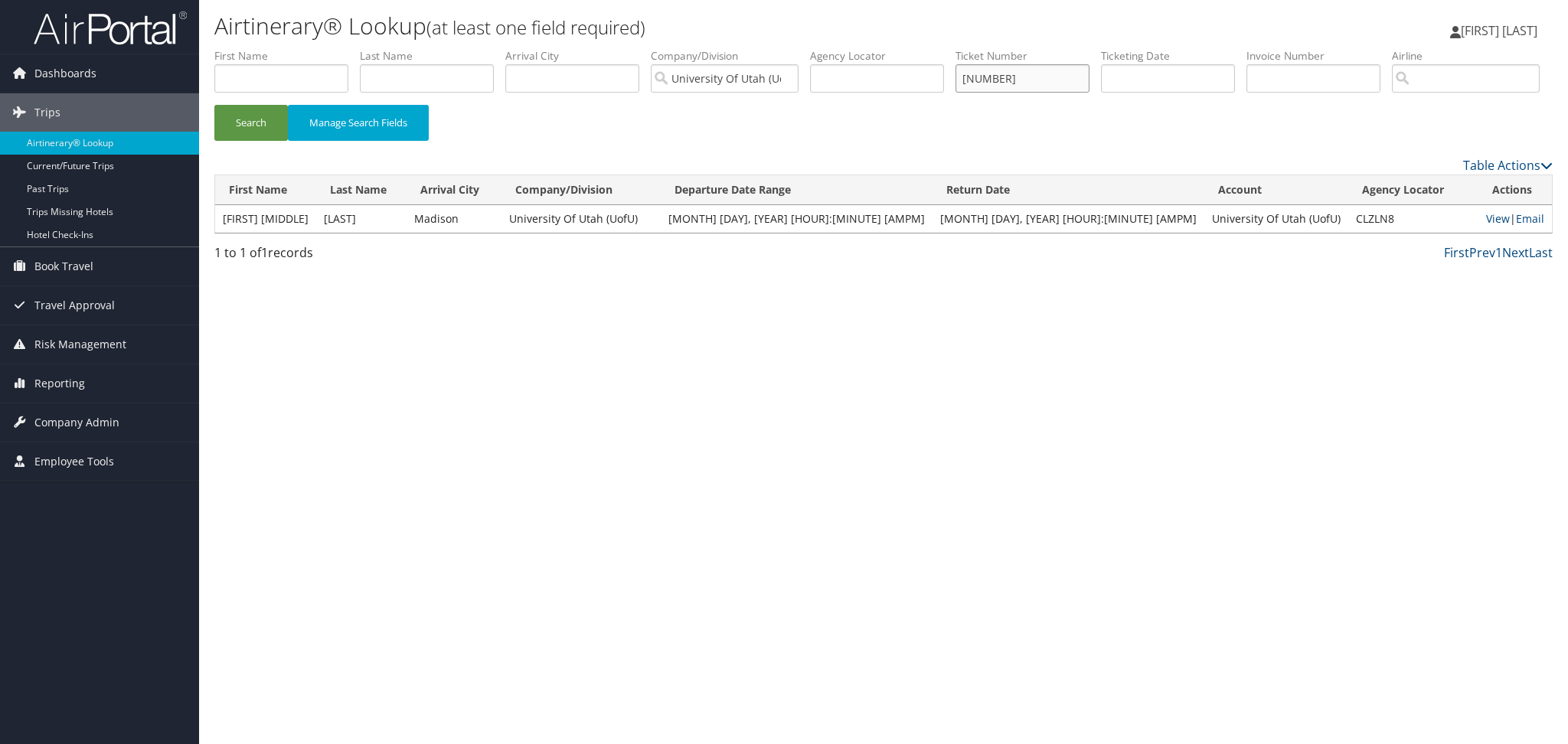 click on "[NUMBER]" at bounding box center (1022, 78) 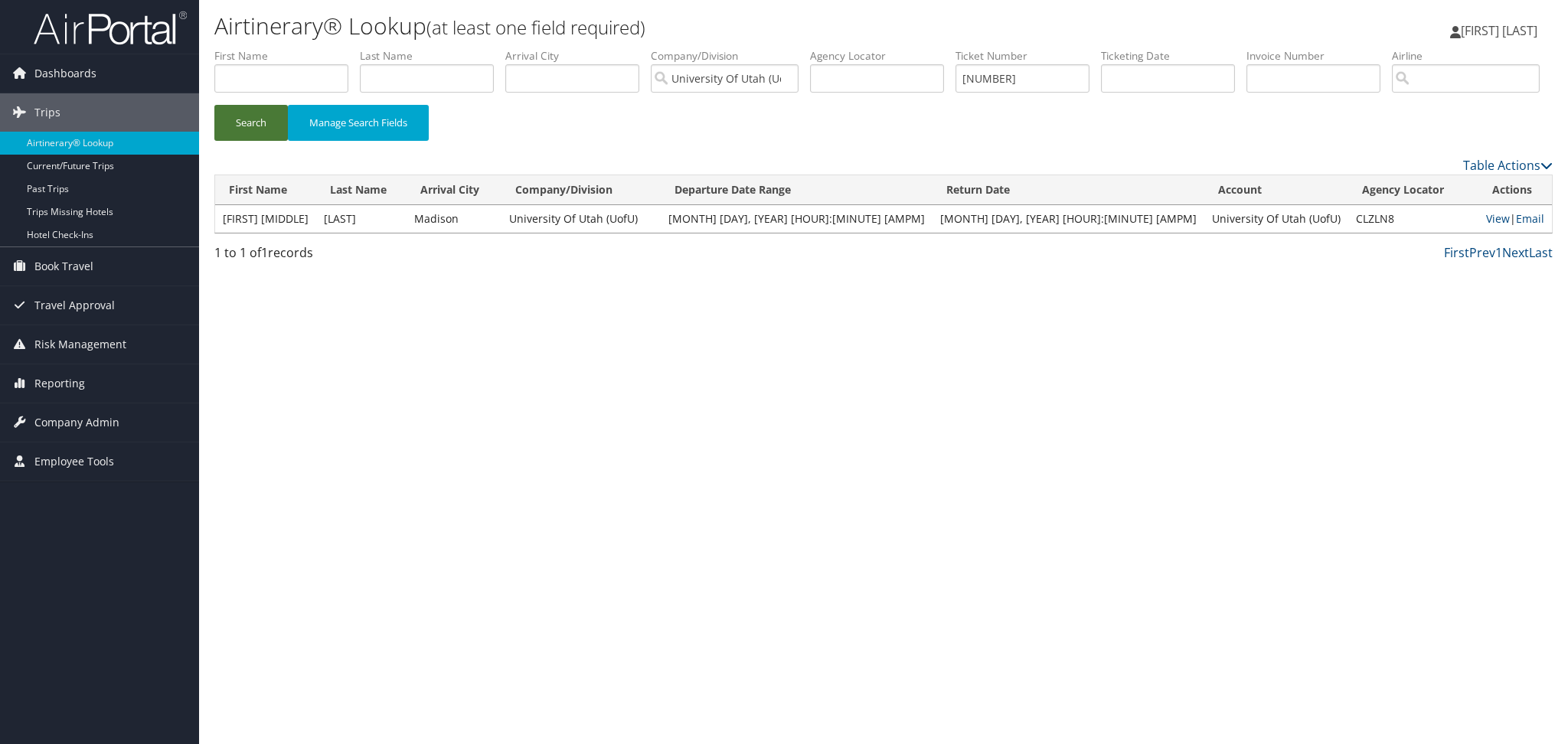 click on "Search" at bounding box center (251, 122) 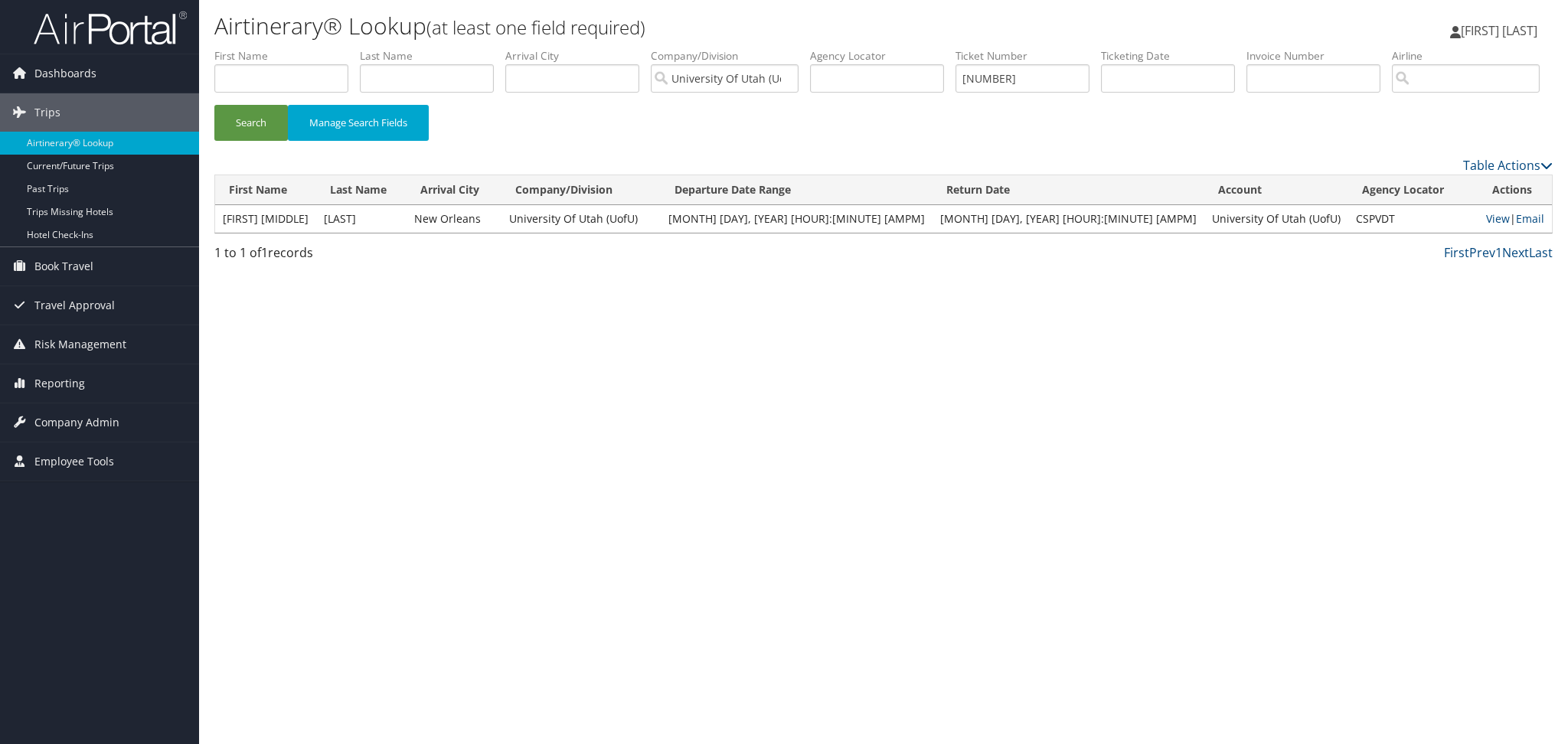 click on "View  |  Email" at bounding box center (1515, 219) 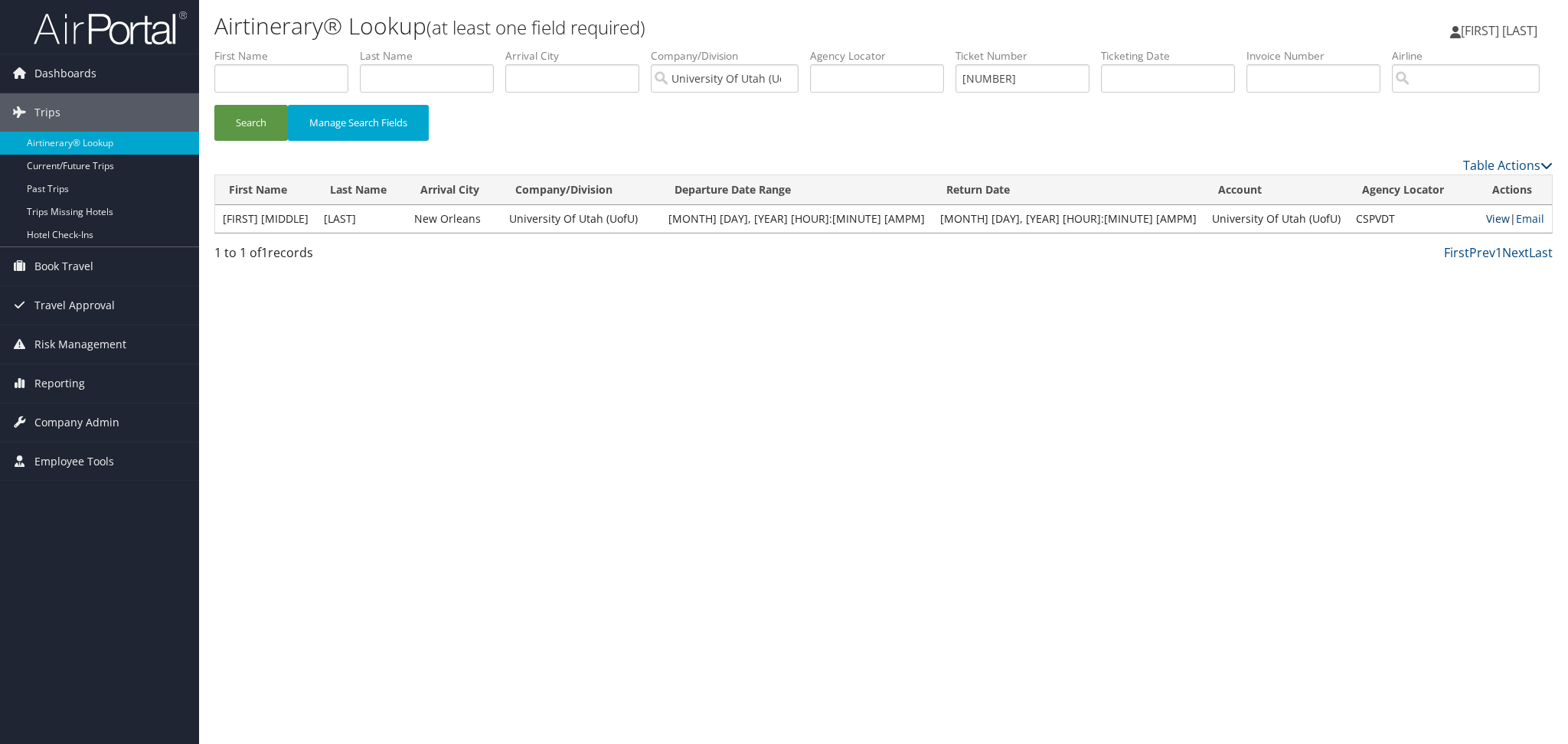 click on "View" at bounding box center [1498, 218] 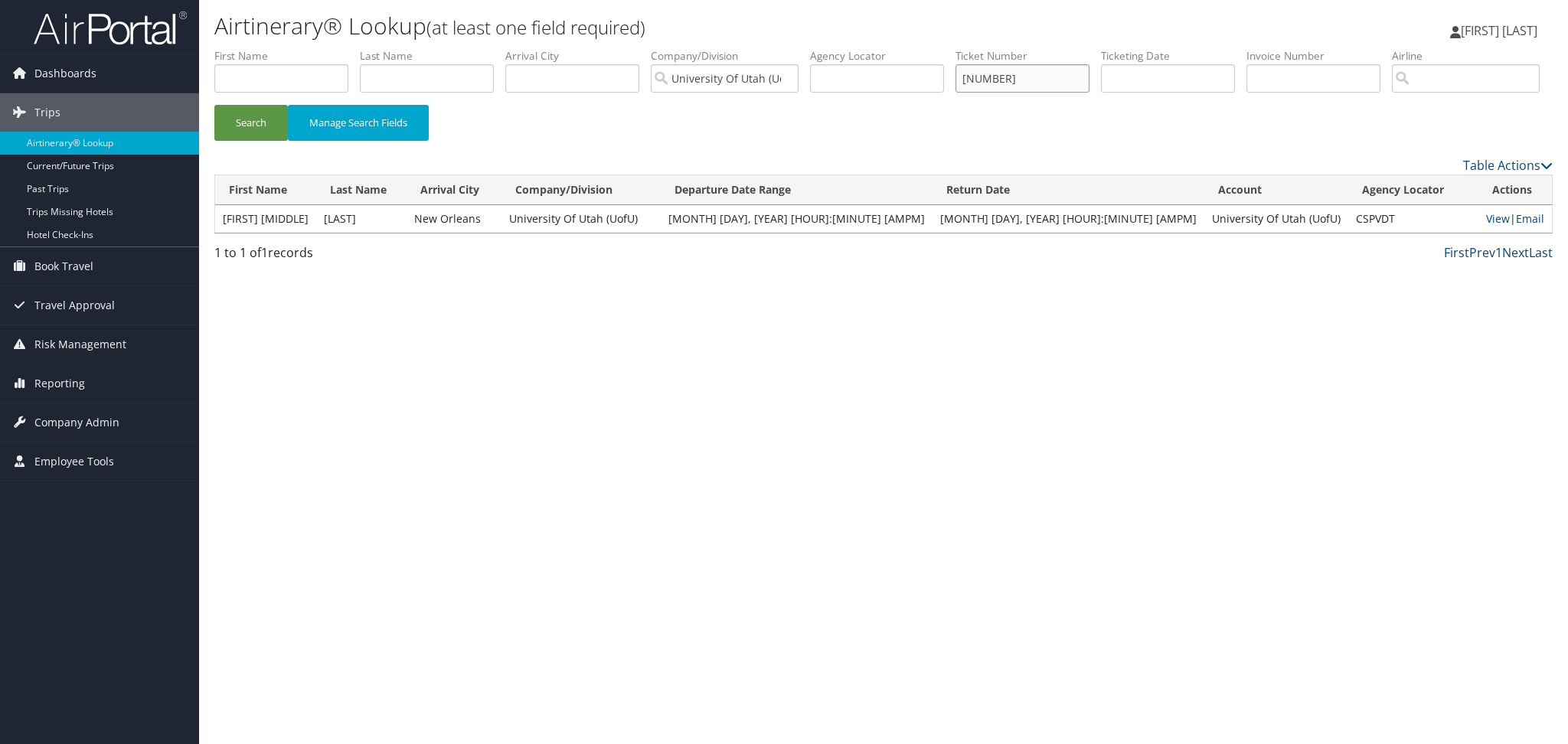 click on "0067309266116" at bounding box center (1022, 78) 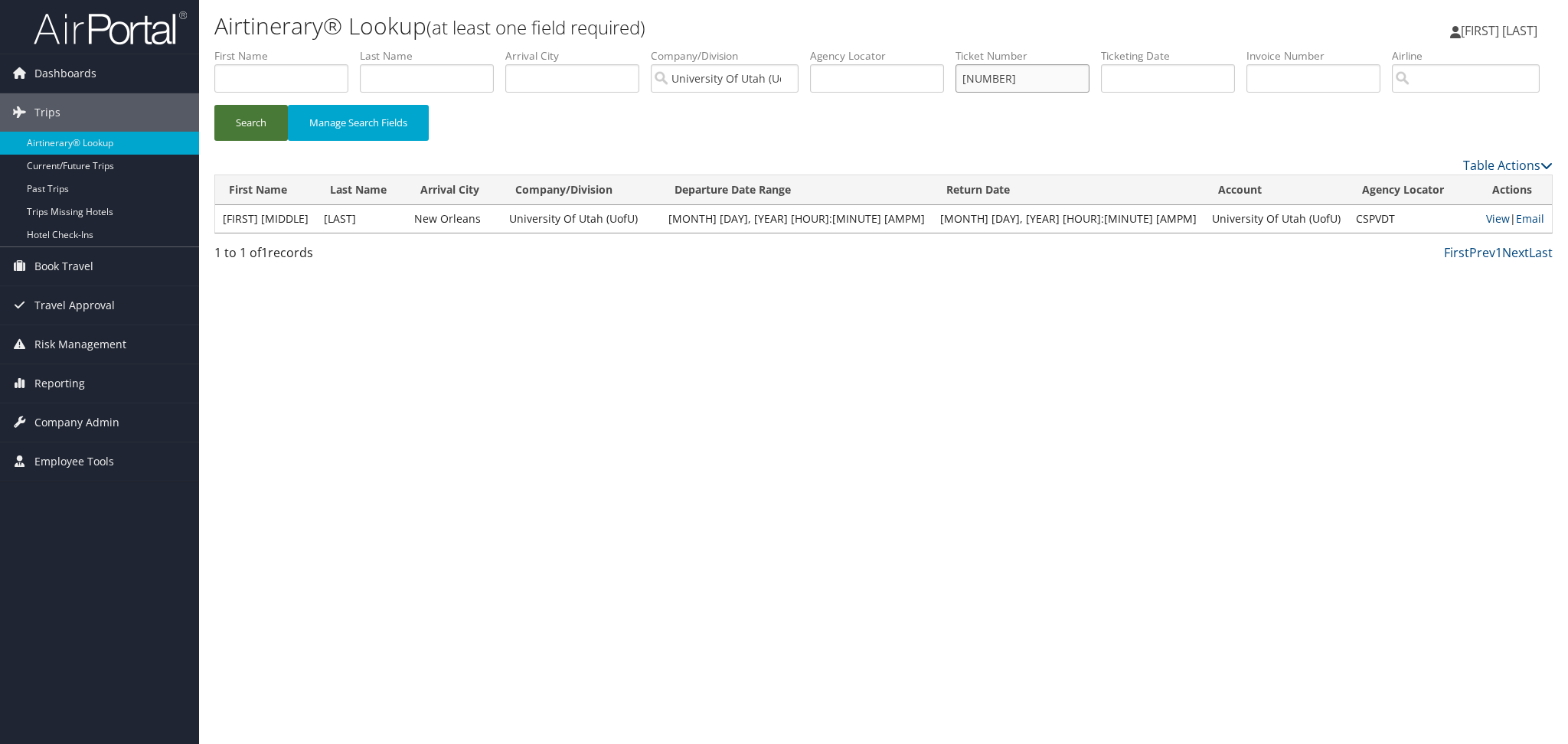 type on "0067308494112" 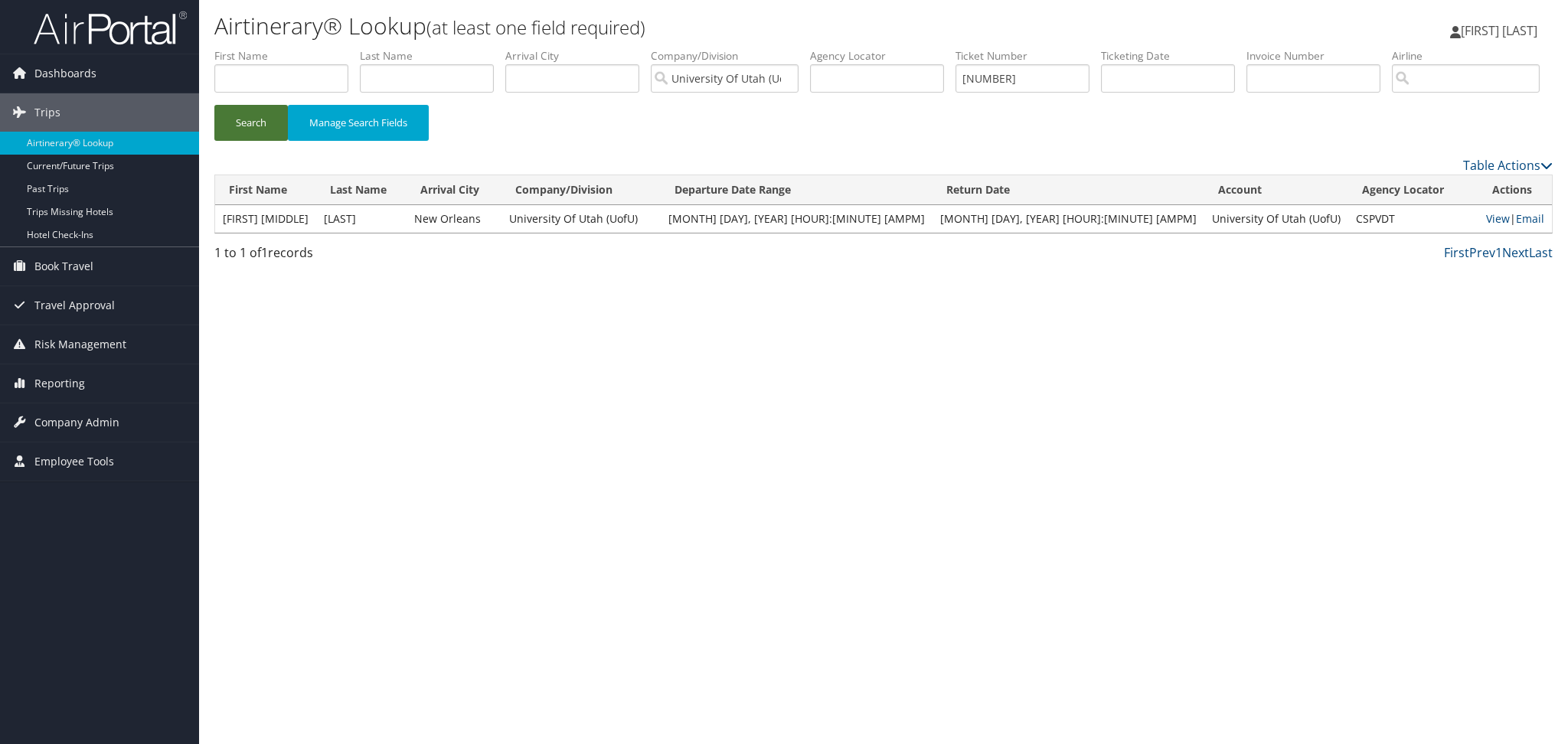 click on "Search" at bounding box center [251, 122] 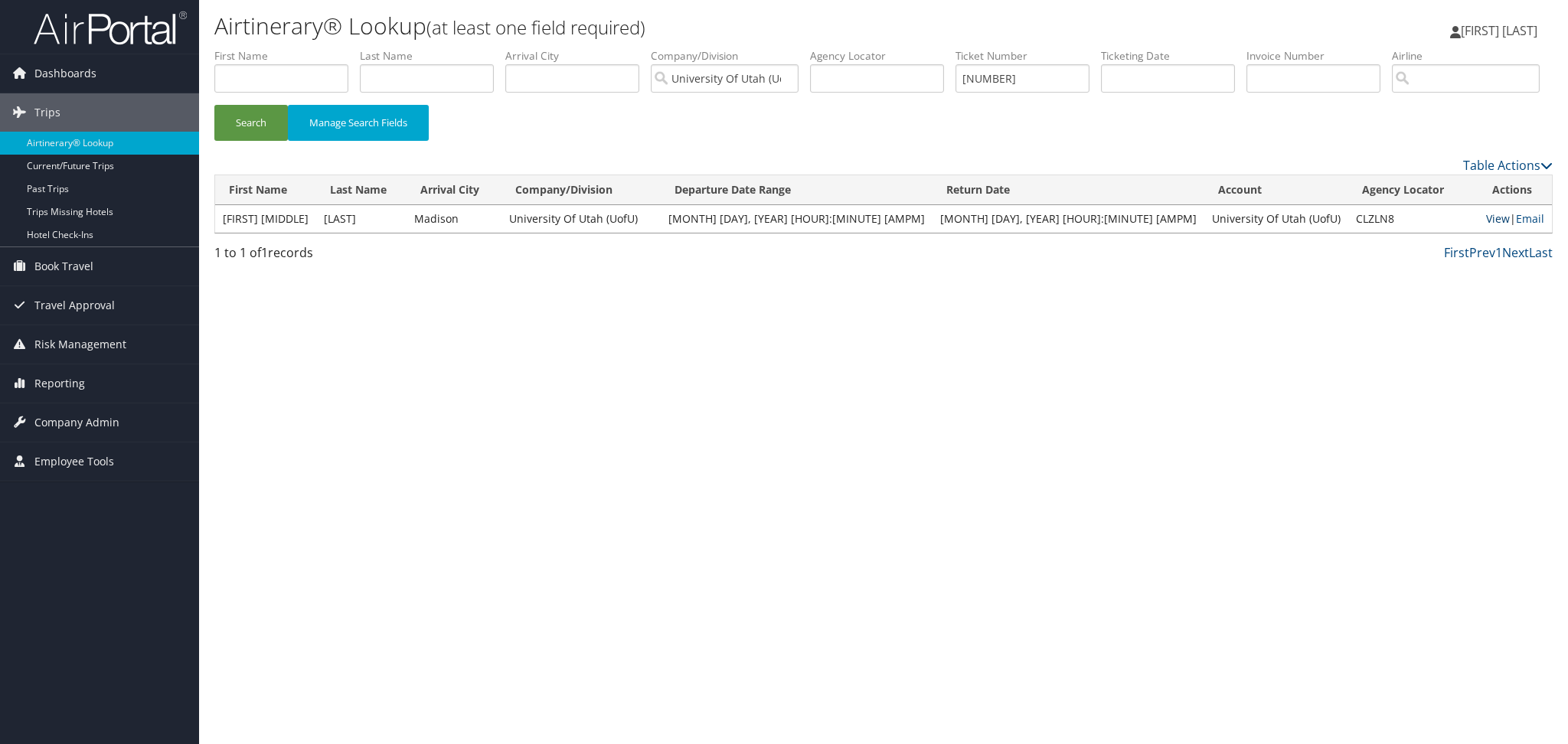 click on "View" at bounding box center [1498, 218] 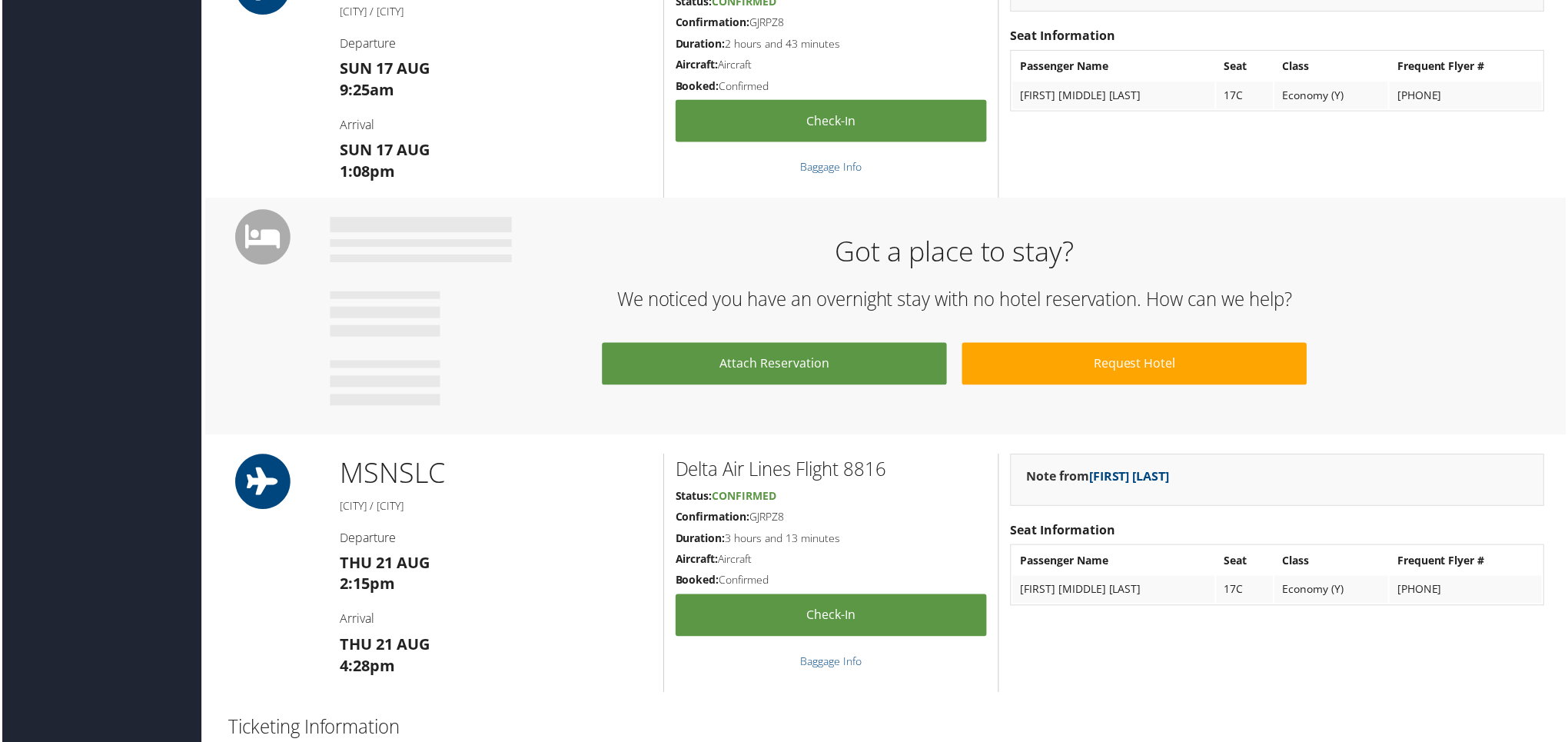 scroll, scrollTop: 615, scrollLeft: 0, axis: vertical 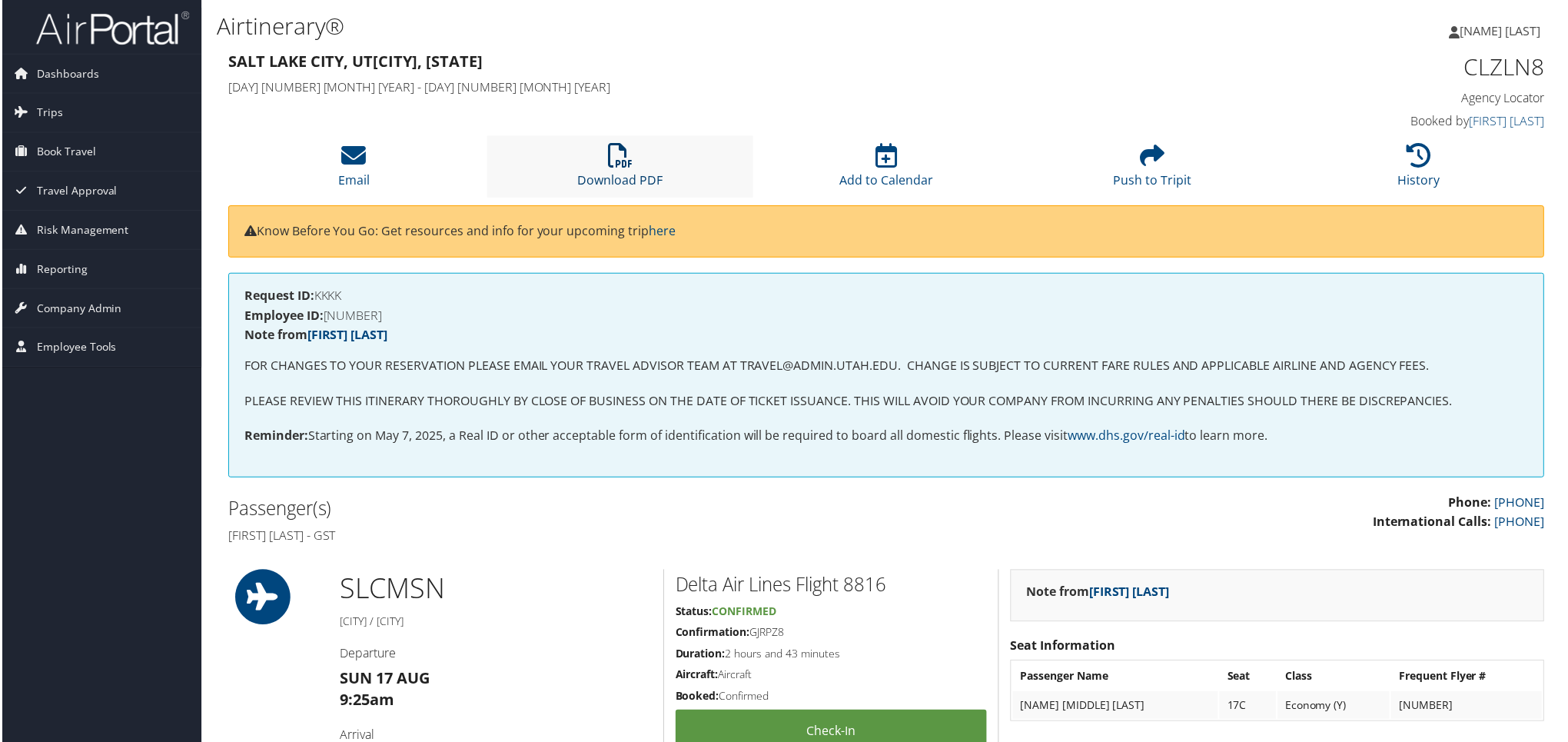 click on "Download PDF" at bounding box center (620, 171) 